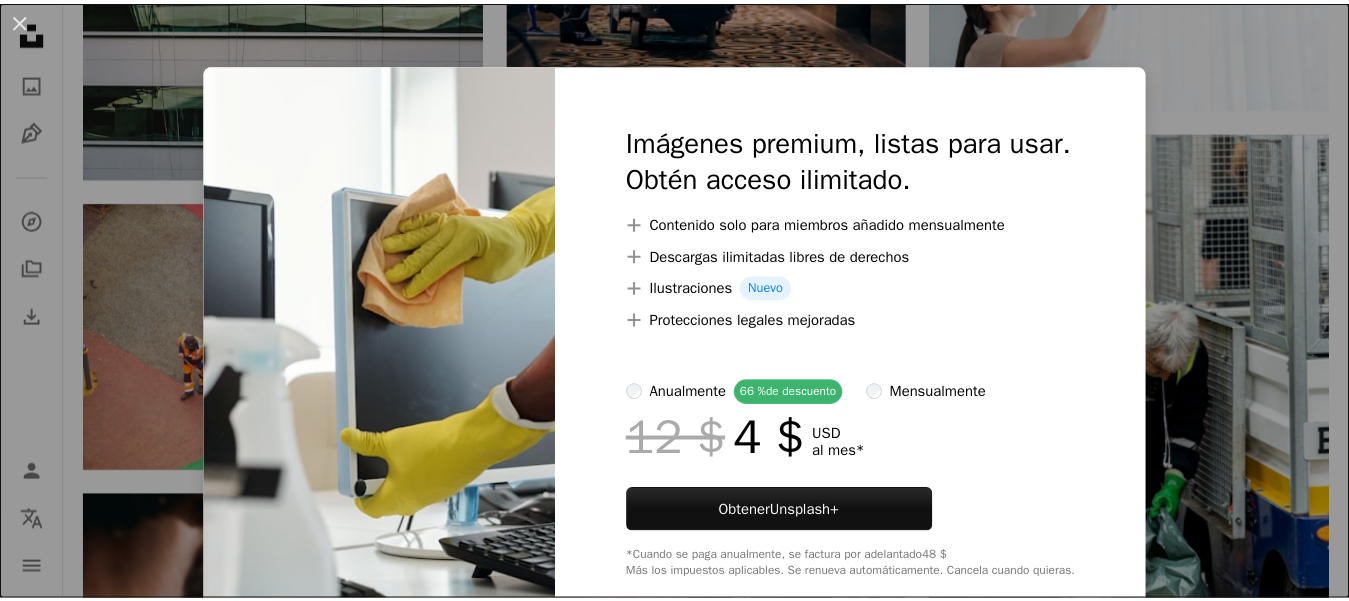 scroll, scrollTop: 3647, scrollLeft: 0, axis: vertical 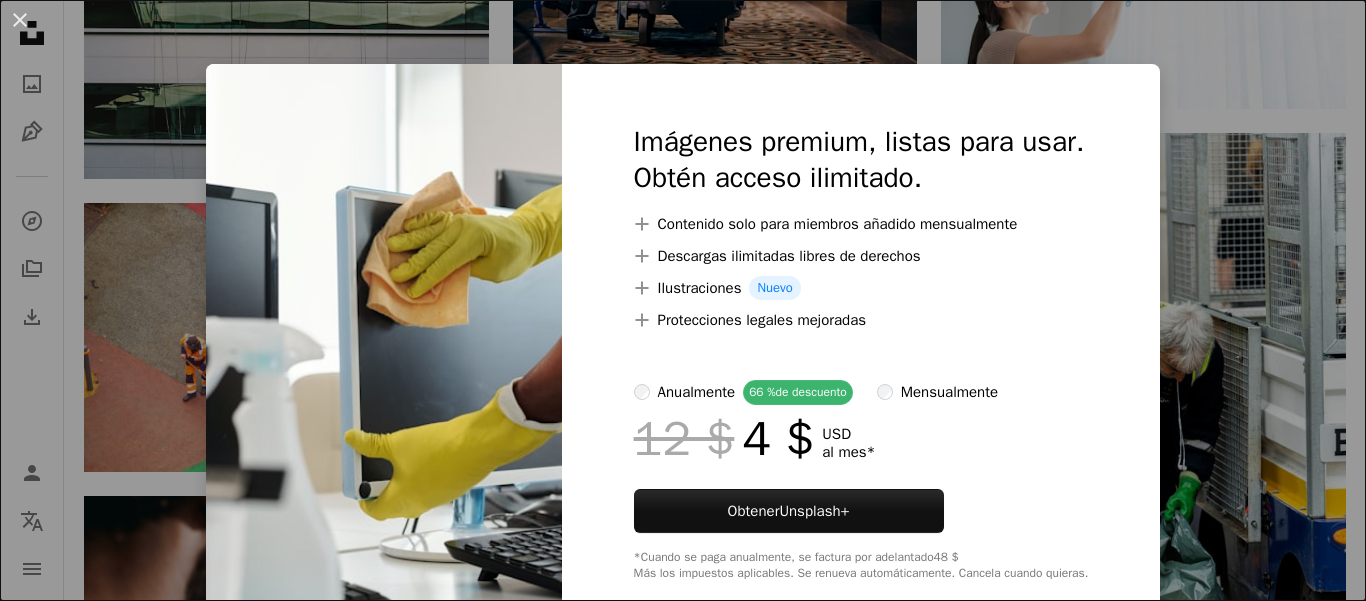 click on "An X shape Imágenes premium, listas para usar. Obtén acceso ilimitado. A plus sign Contenido solo para miembros añadido mensualmente A plus sign Descargas ilimitadas libres de derechos A plus sign Ilustraciones  Nuevo A plus sign Protecciones legales mejoradas anualmente 66 %  de descuento mensualmente 12 $   4 $ USD al mes * Obtener  Unsplash+ *Cuando se paga anualmente, se factura por adelantado  48 $ Más los impuestos aplicables. Se renueva automáticamente. Cancela cuando quieras." at bounding box center (683, 300) 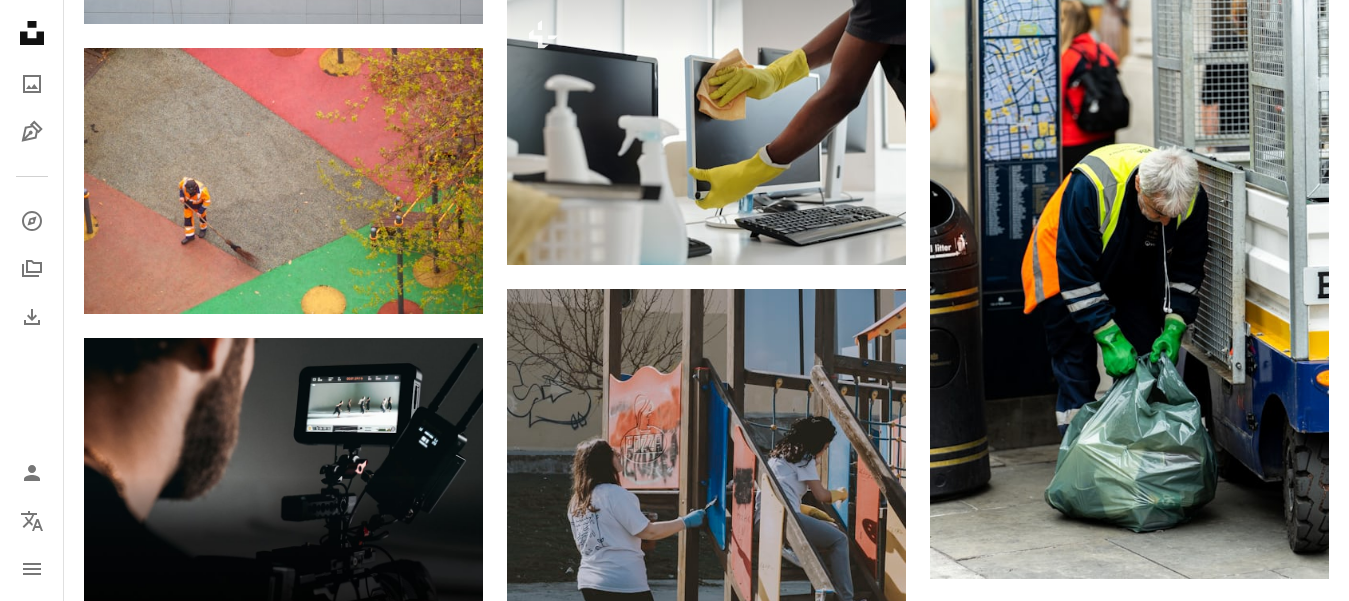 scroll, scrollTop: 3868, scrollLeft: 0, axis: vertical 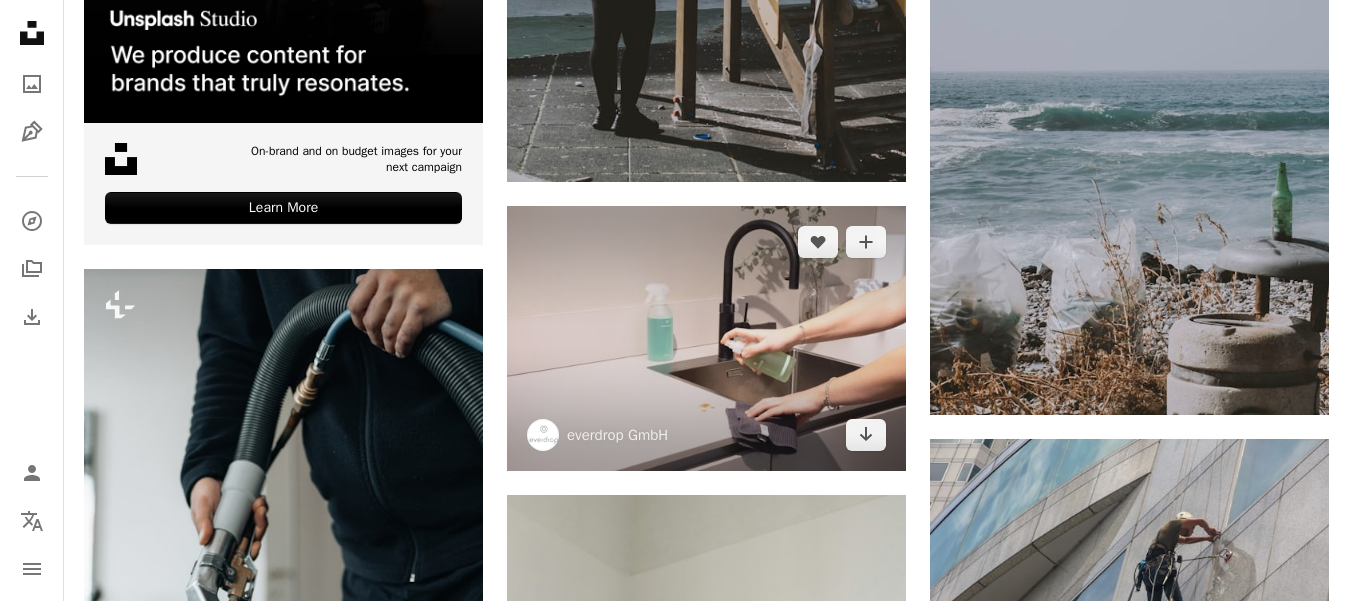 click at bounding box center [706, 339] 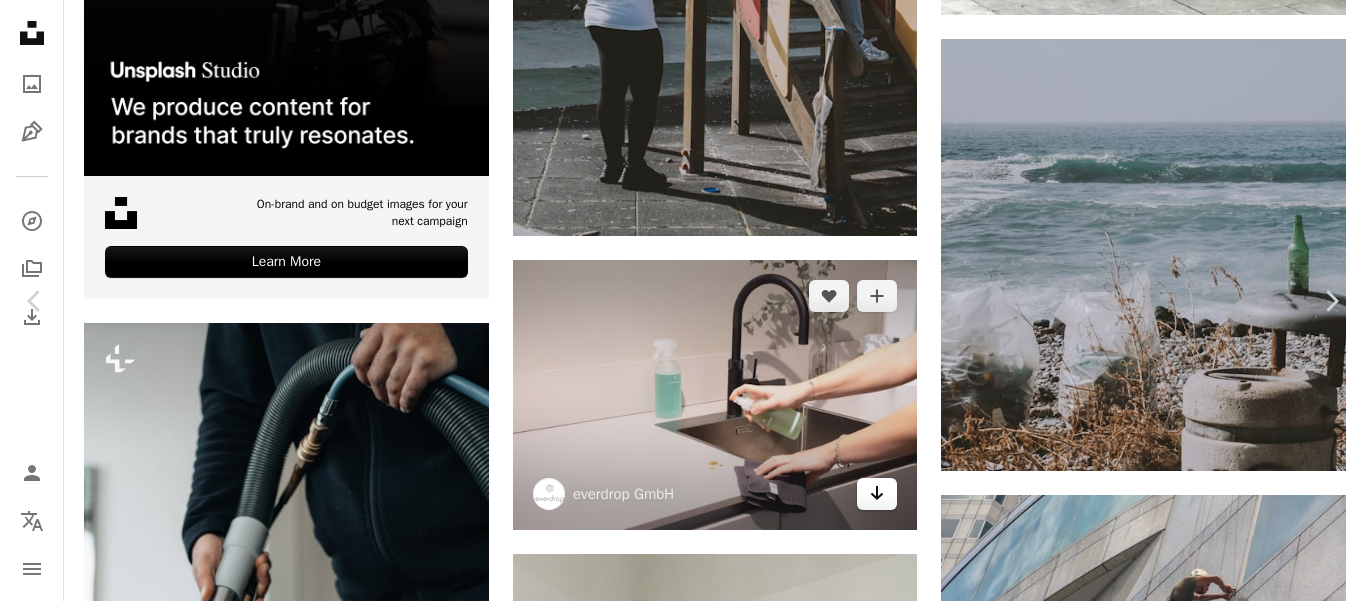 click on "An X shape Chevron left Chevron right" at bounding box center (683, 5928) 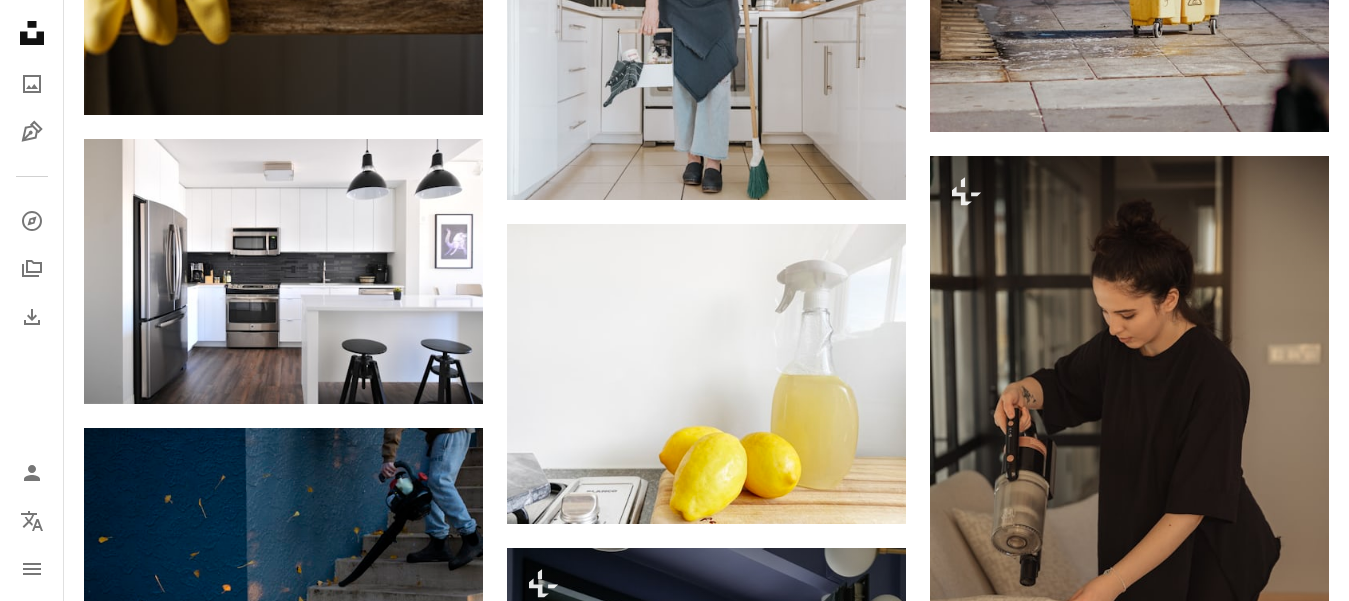 scroll, scrollTop: 8185, scrollLeft: 0, axis: vertical 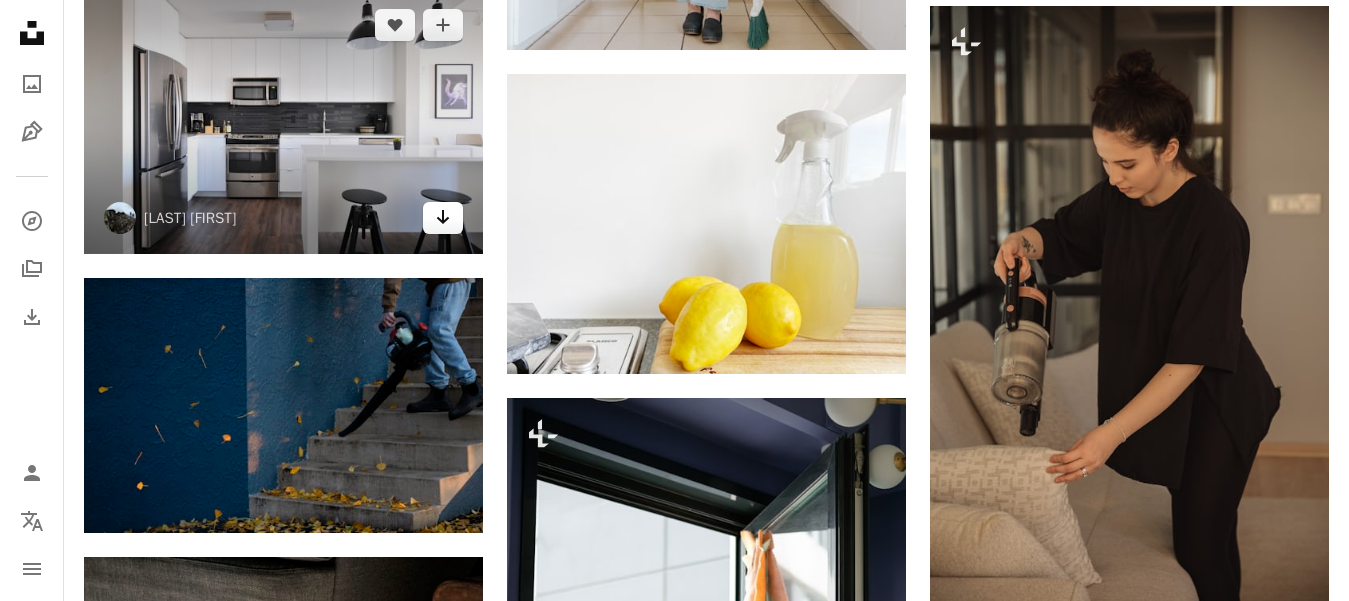 click on "Arrow pointing down" 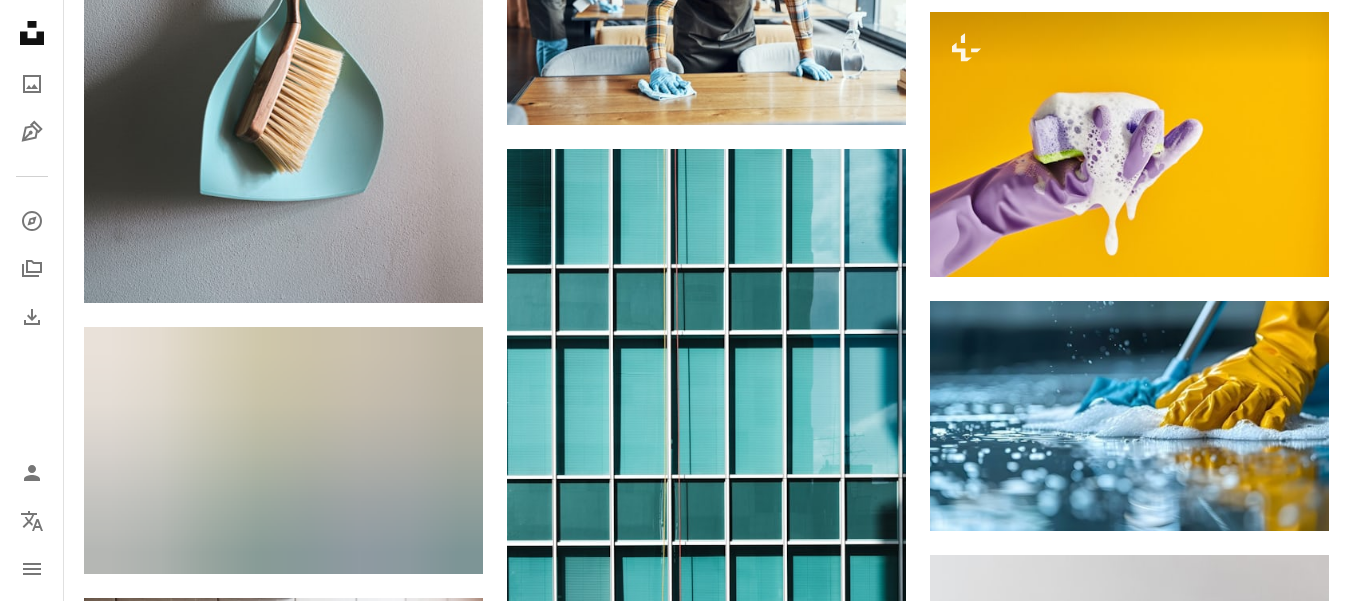 scroll, scrollTop: 9498, scrollLeft: 0, axis: vertical 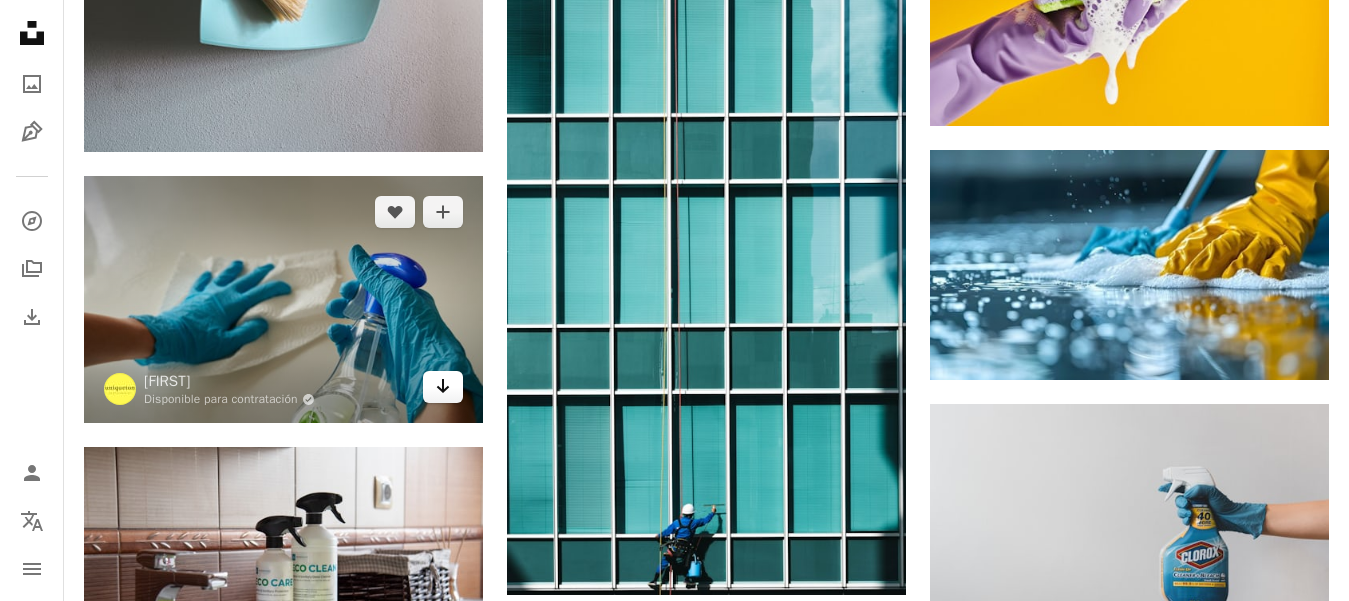 click on "Arrow pointing down" at bounding box center (443, 387) 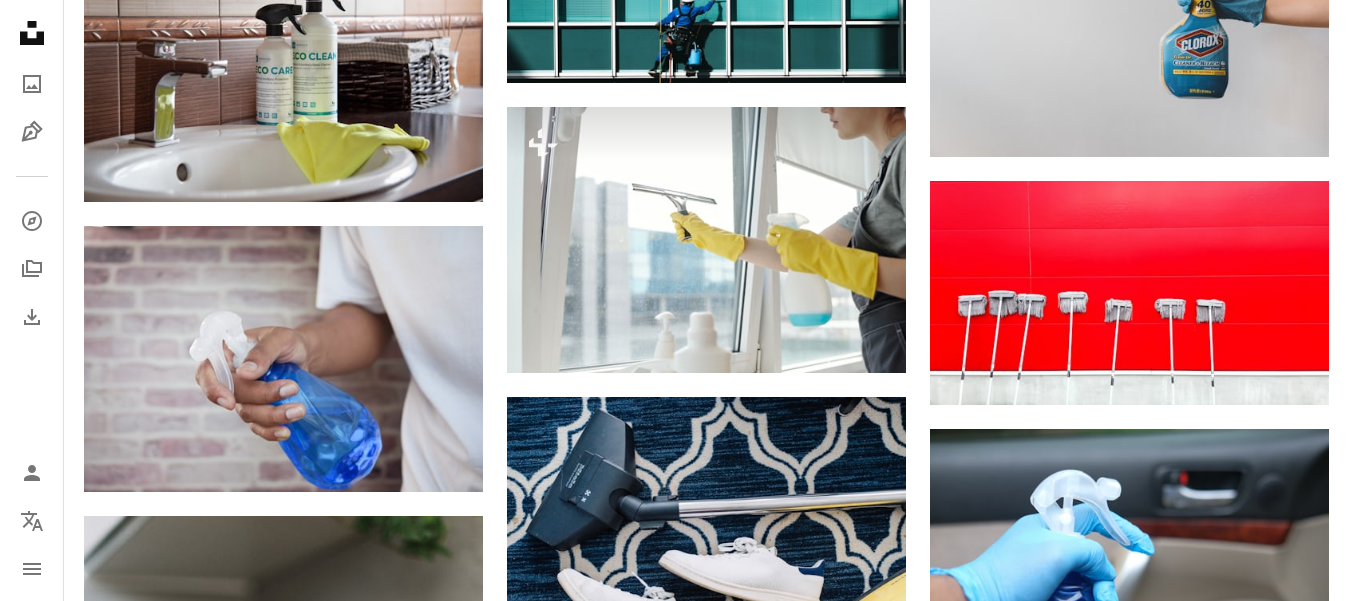 scroll, scrollTop: 10228, scrollLeft: 0, axis: vertical 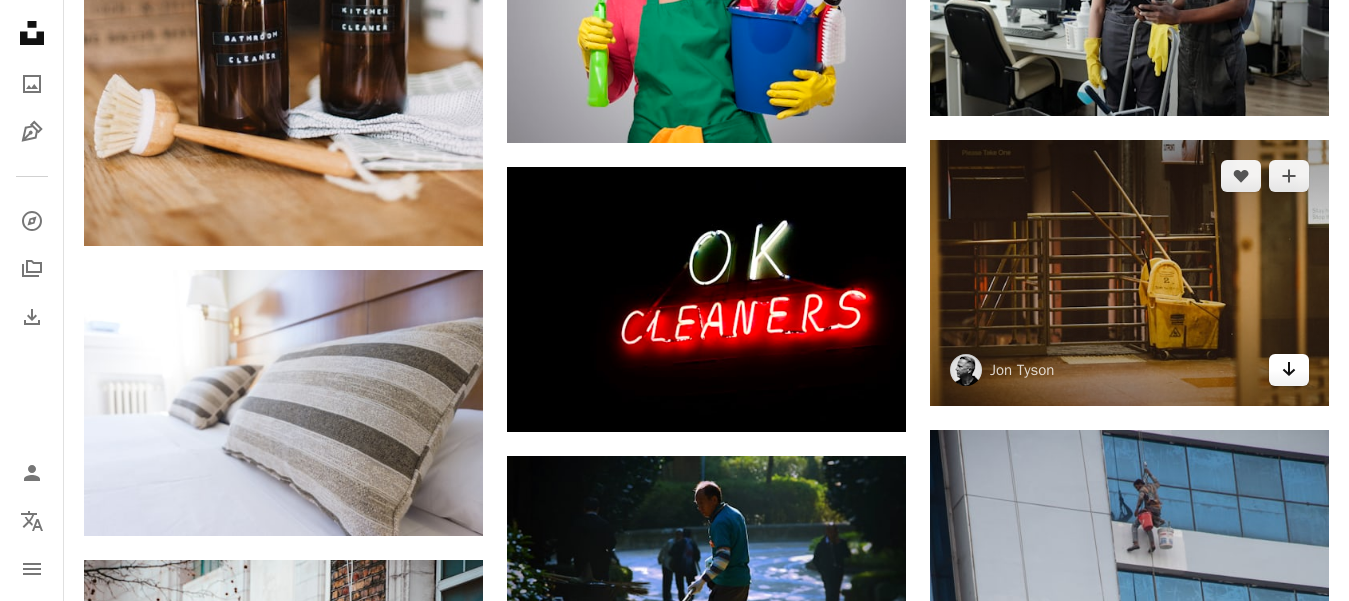 click on "Arrow pointing down" at bounding box center (1289, 370) 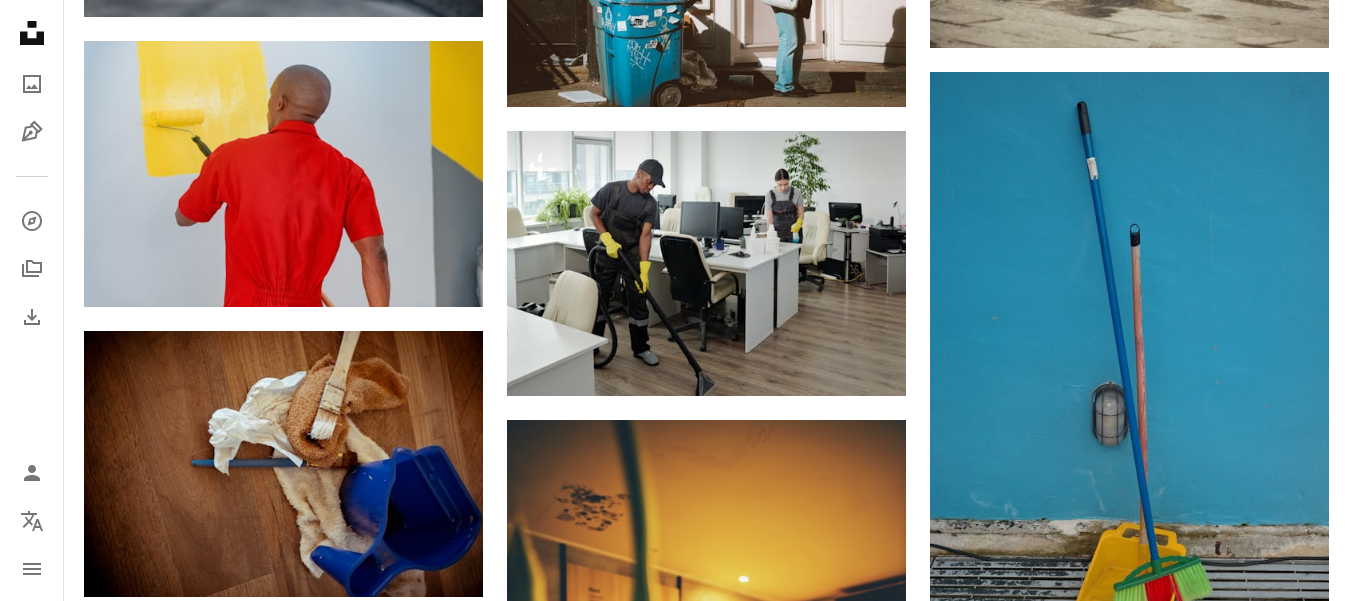 scroll, scrollTop: 16029, scrollLeft: 0, axis: vertical 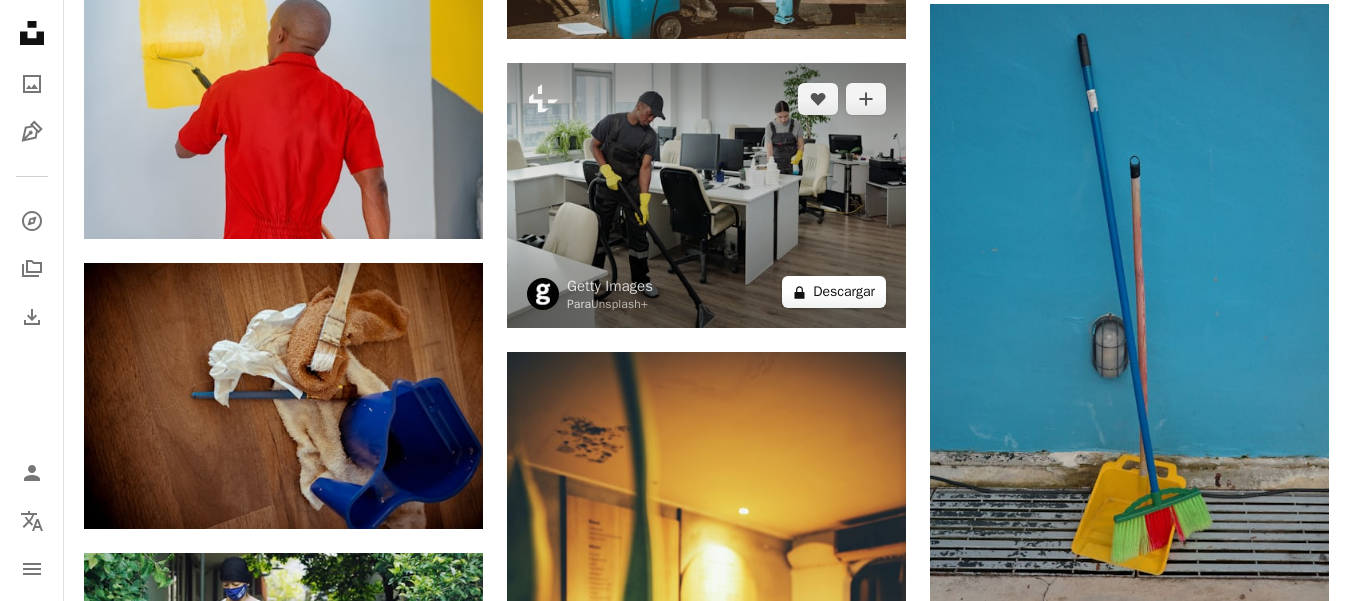 click on "A lock Descargar" at bounding box center [834, 292] 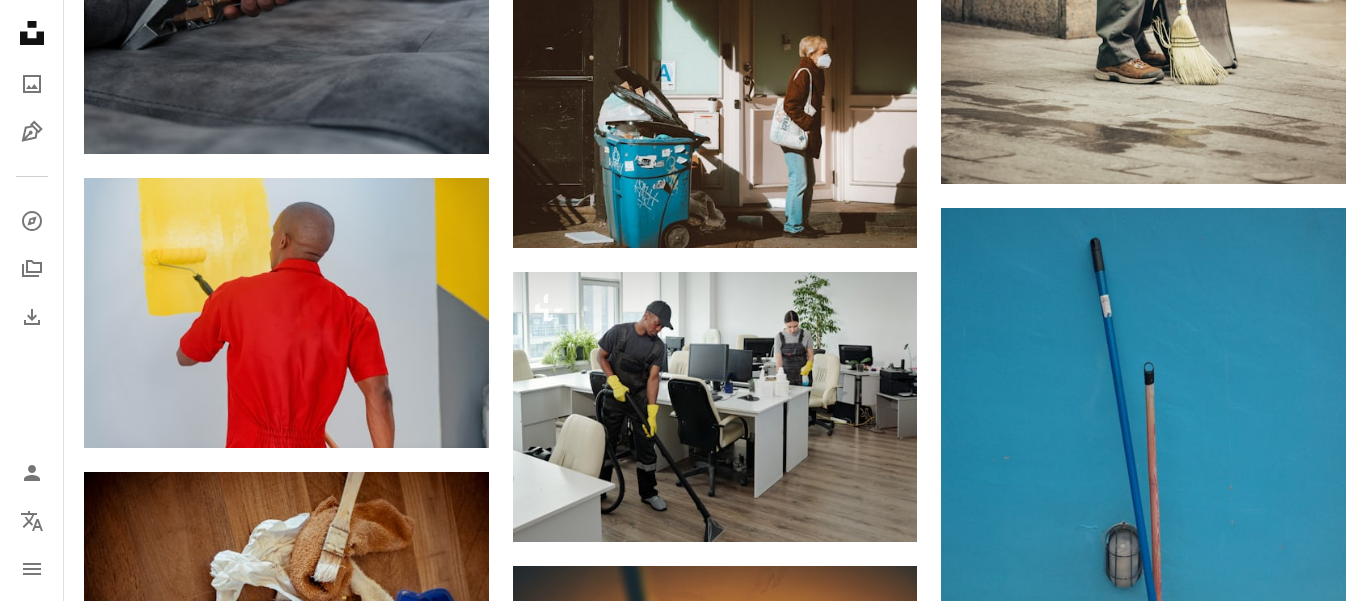 click on "Imágenes premium, listas para usar. Obtén acceso ilimitado. A plus sign Contenido solo para miembros añadido mensualmente A plus sign Descargas ilimitadas libres de derechos A plus sign Ilustraciones  Nuevo A plus sign Protecciones legales mejoradas anualmente 66 %  de descuento mensualmente 12 $   4 $ USD al mes * Obtener  Unsplash+ *Cuando se paga anualmente, se factura por adelantado  48 $ Más los impuestos aplicables. Se renueva automáticamente. Cancela cuando quieras." at bounding box center (861, 3606) 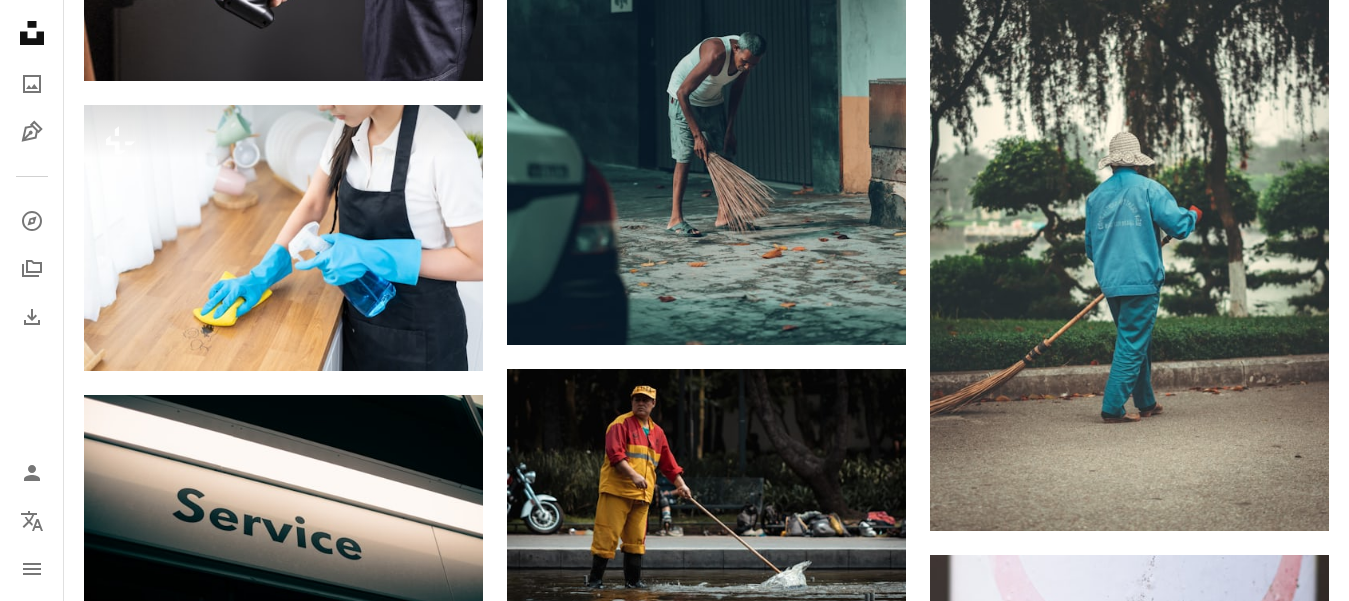 scroll, scrollTop: 22545, scrollLeft: 0, axis: vertical 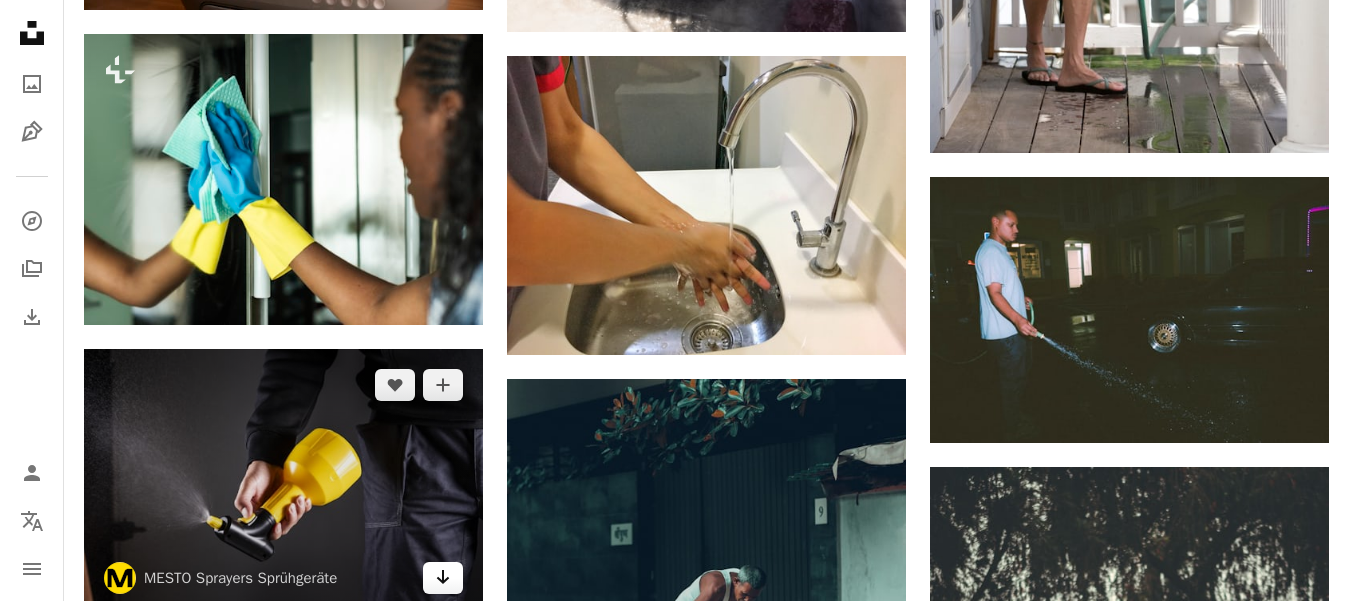 click 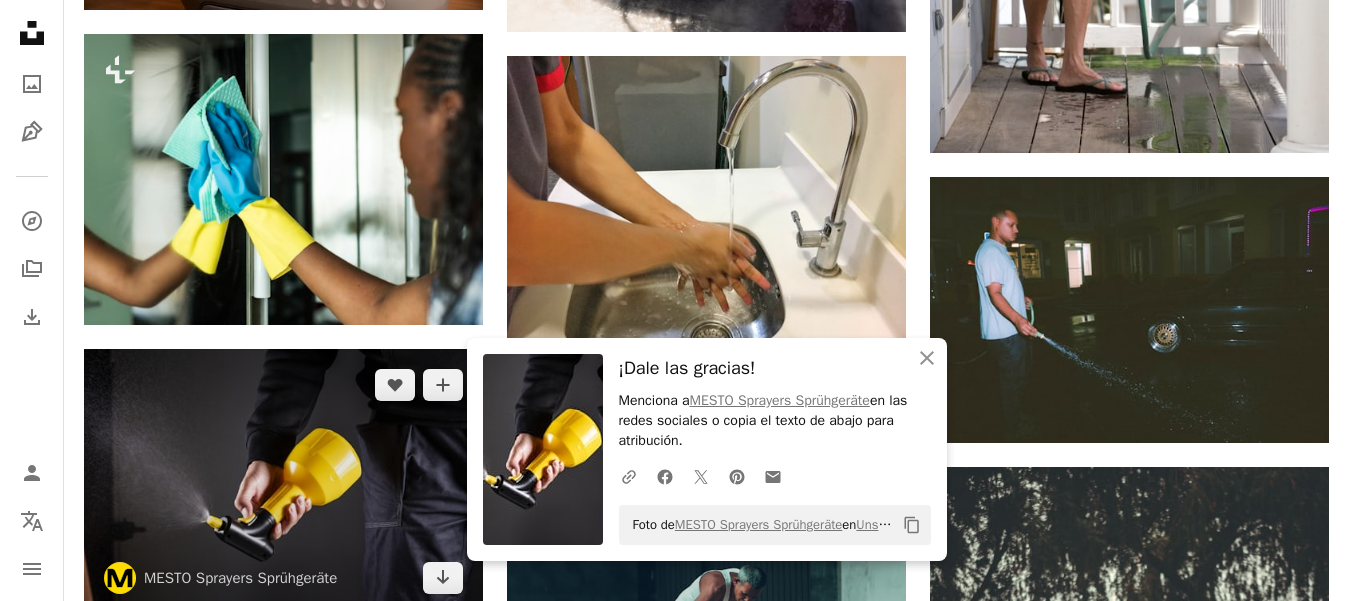 scroll, scrollTop: 21584, scrollLeft: 0, axis: vertical 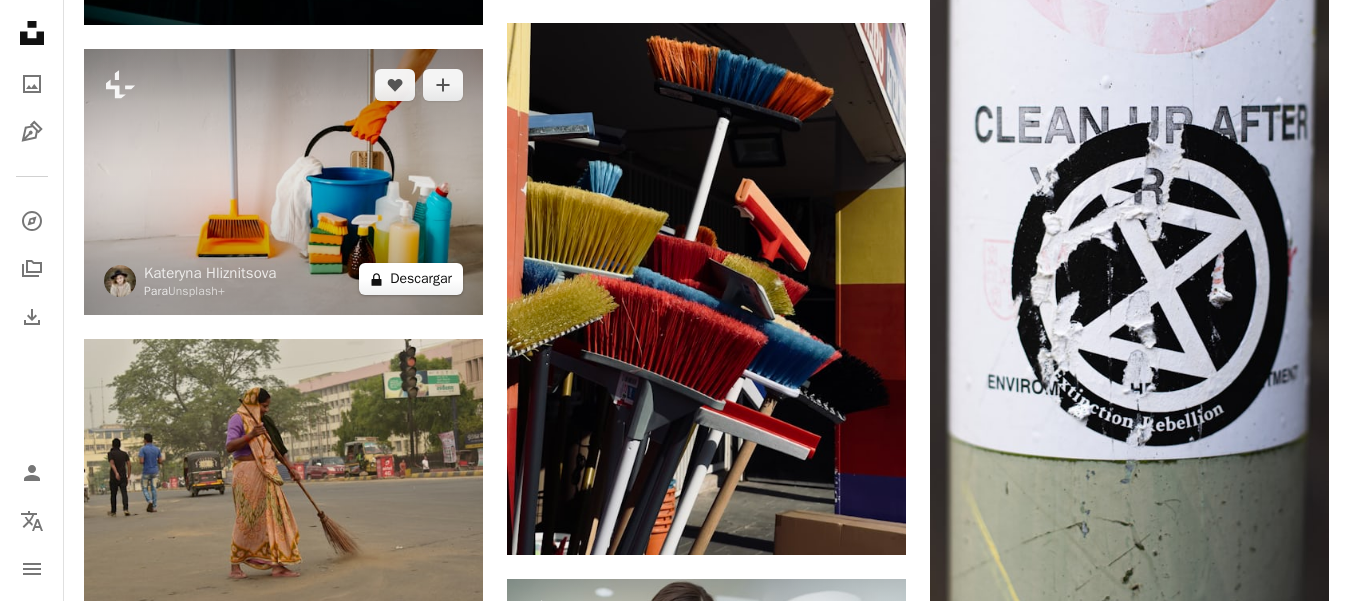 click on "A lock Descargar" at bounding box center [411, 279] 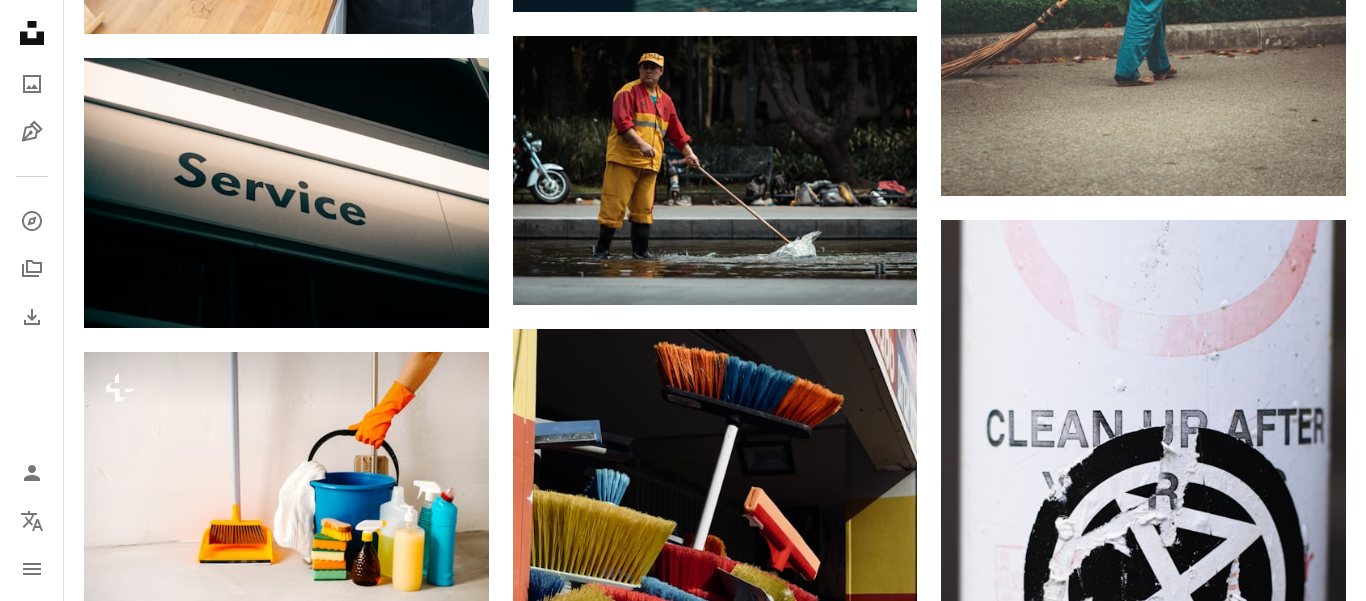 click on "An X shape Imágenes premium, listas para usar. Obtén acceso ilimitado. A plus sign Contenido solo para miembros añadido mensualmente A plus sign Descargas ilimitadas libres de derechos A plus sign Ilustraciones  Nuevo A plus sign Protecciones legales mejoradas anualmente 66 %  de descuento mensualmente 12 $   4 $ USD al mes * Obtener  Unsplash+ *Cuando se paga anualmente, se factura por adelantado  48 $ Más los impuestos aplicables. Se renueva automáticamente. Cancela cuando quieras." at bounding box center [683, 4605] 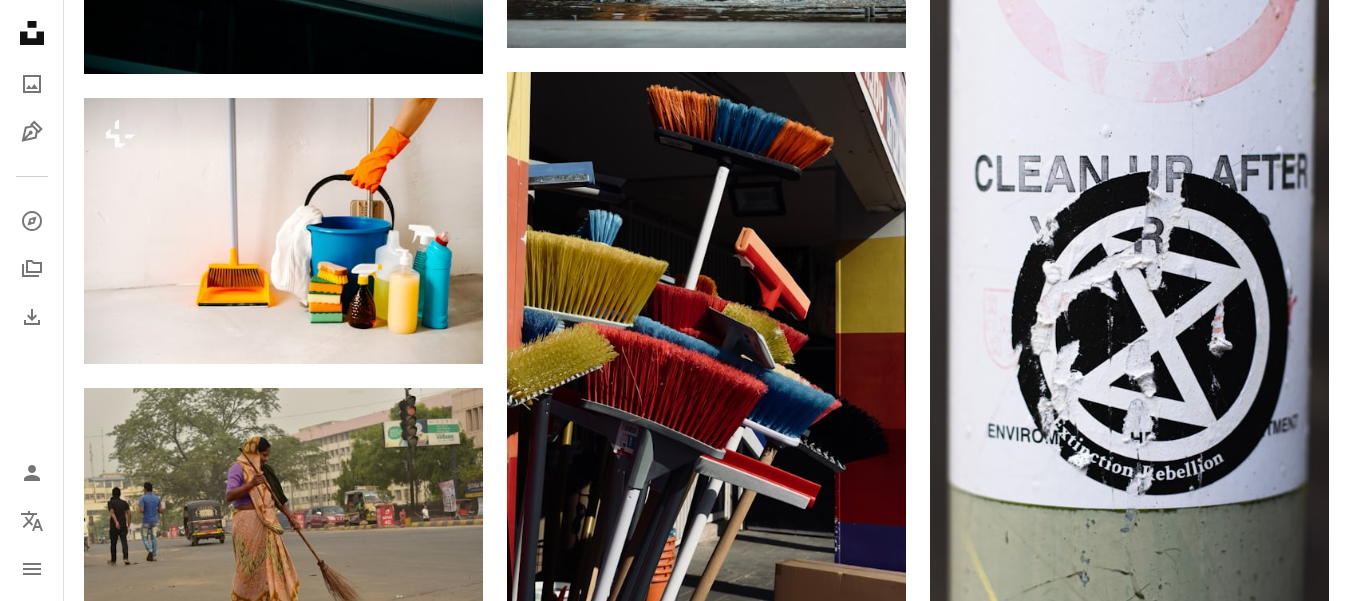 scroll, scrollTop: 23375, scrollLeft: 0, axis: vertical 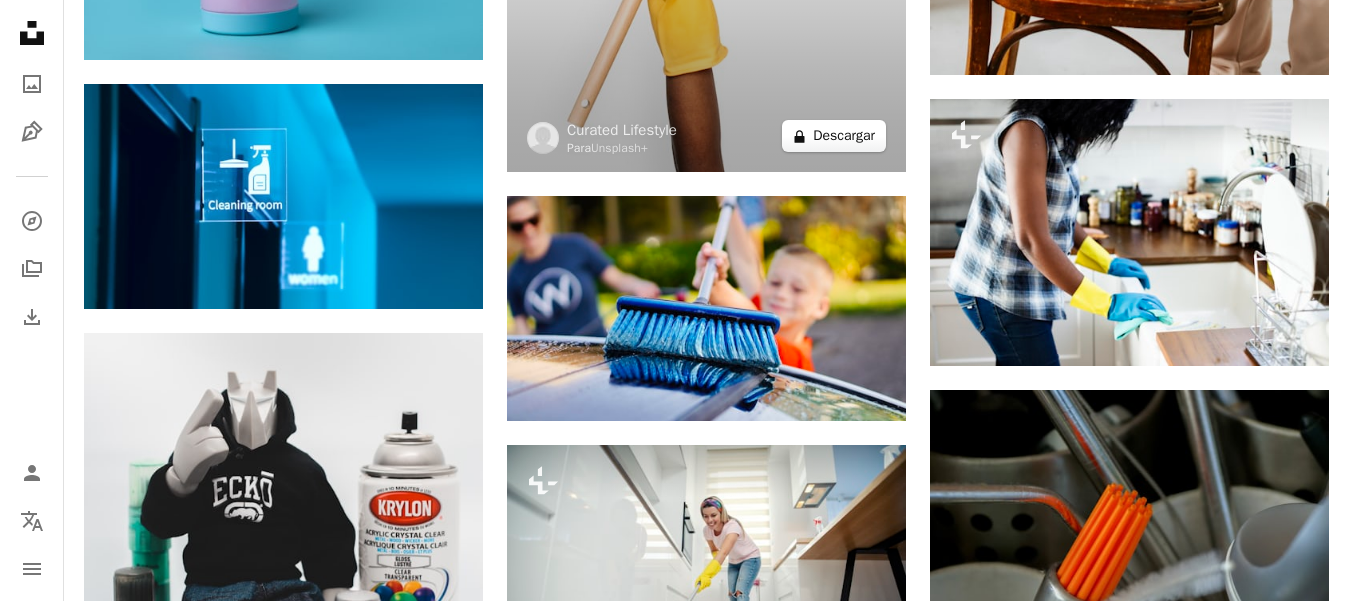 click on "A lock Descargar" at bounding box center [834, 136] 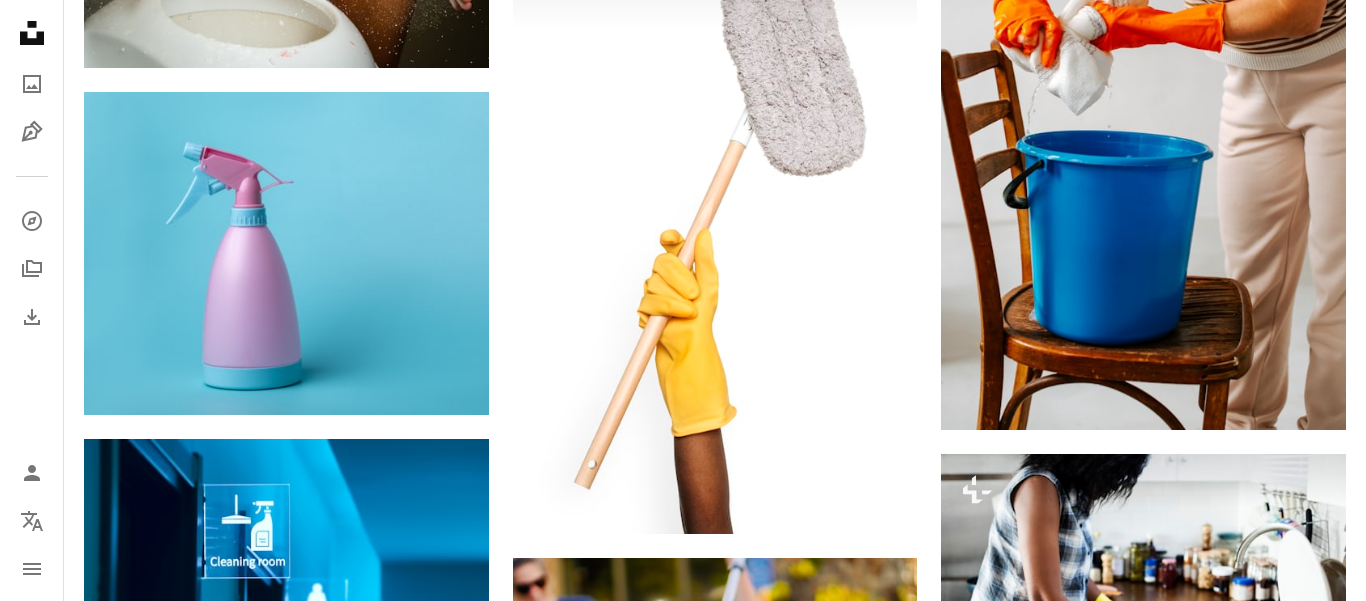 click on "An X shape Imágenes premium, listas para usar. Obtén acceso ilimitado. A plus sign Contenido solo para miembros añadido mensualmente A plus sign Descargas ilimitadas libres de derechos A plus sign Ilustraciones  Nuevo A plus sign Protecciones legales mejoradas anualmente 66 %  de descuento mensualmente 12 $   4 $ USD al mes * Obtener  Unsplash+ *Cuando se paga anualmente, se factura por adelantado  48 $ Más los impuestos aplicables. Se renueva automáticamente. Cancela cuando quieras." at bounding box center [683, 3694] 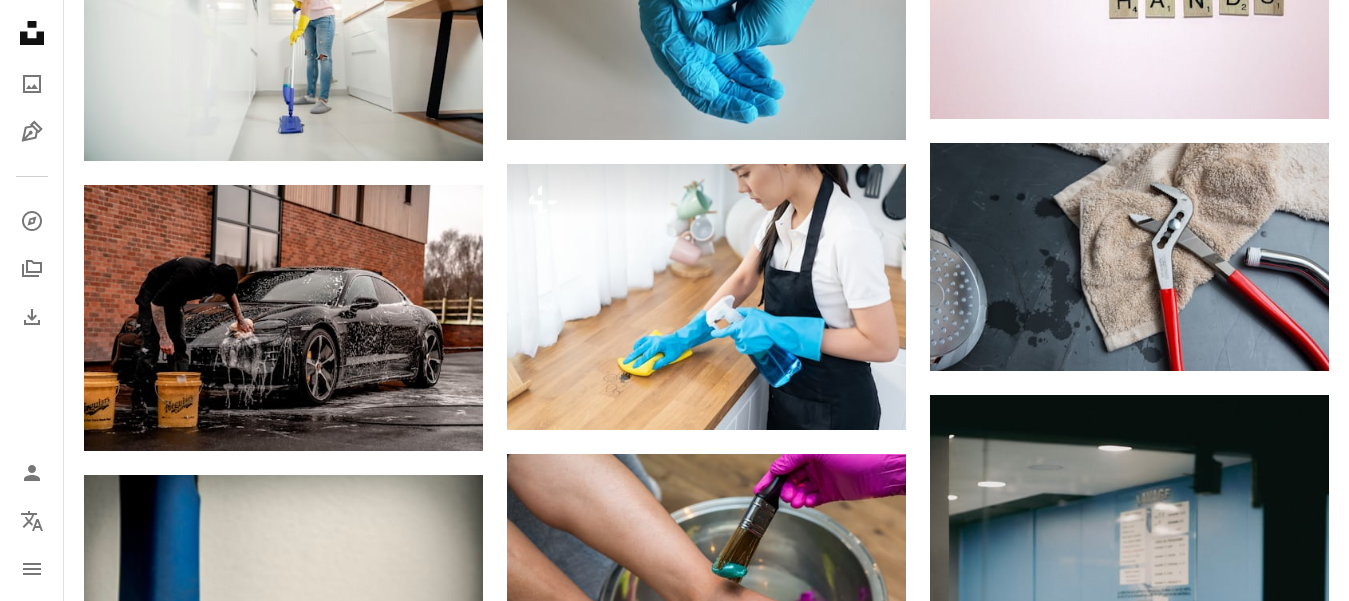 scroll, scrollTop: 27836, scrollLeft: 0, axis: vertical 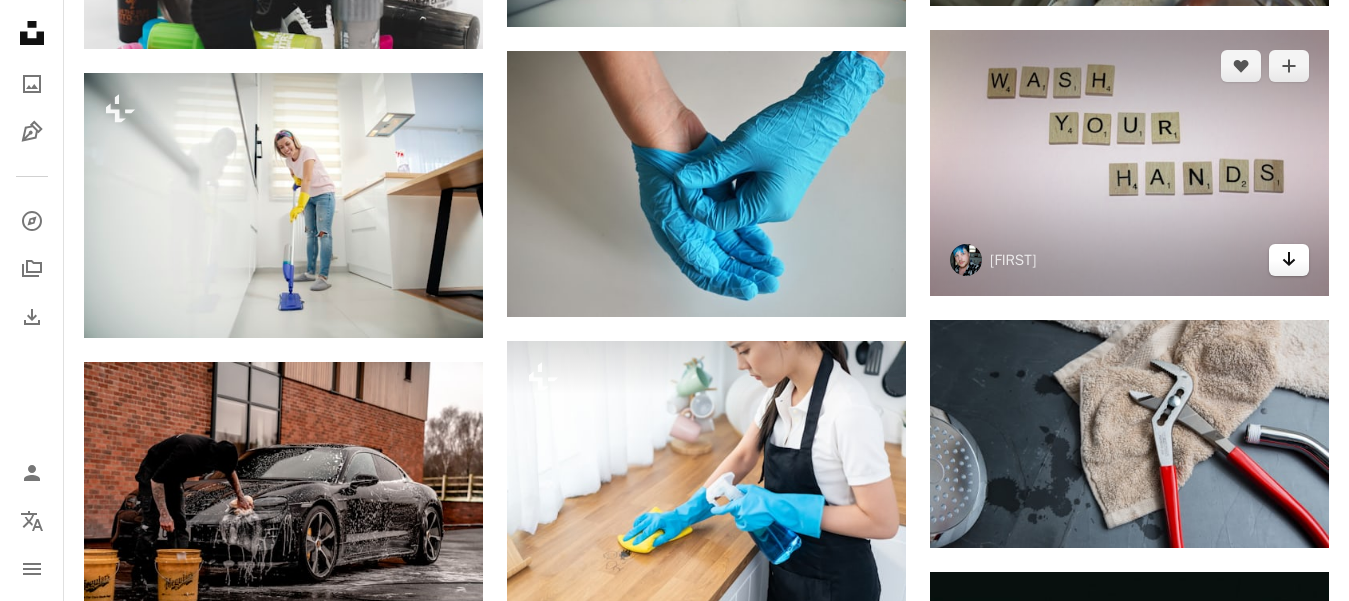 click on "Arrow pointing down" 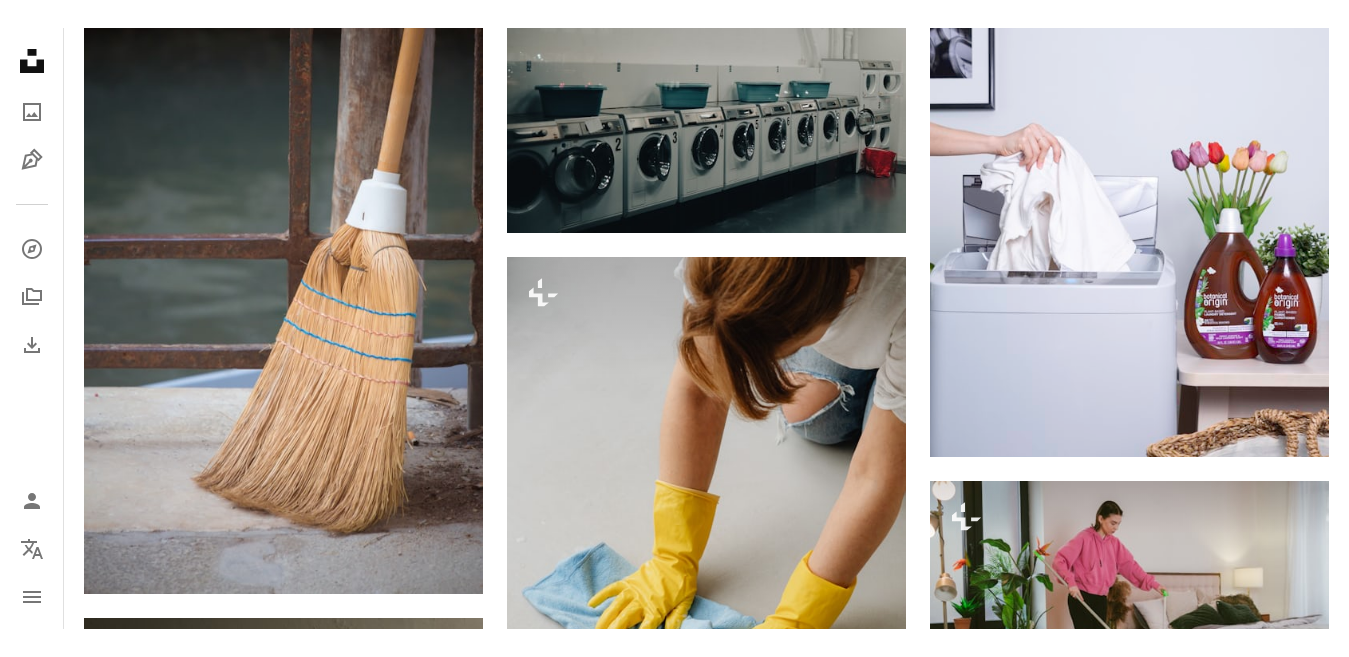 scroll, scrollTop: 30371, scrollLeft: 0, axis: vertical 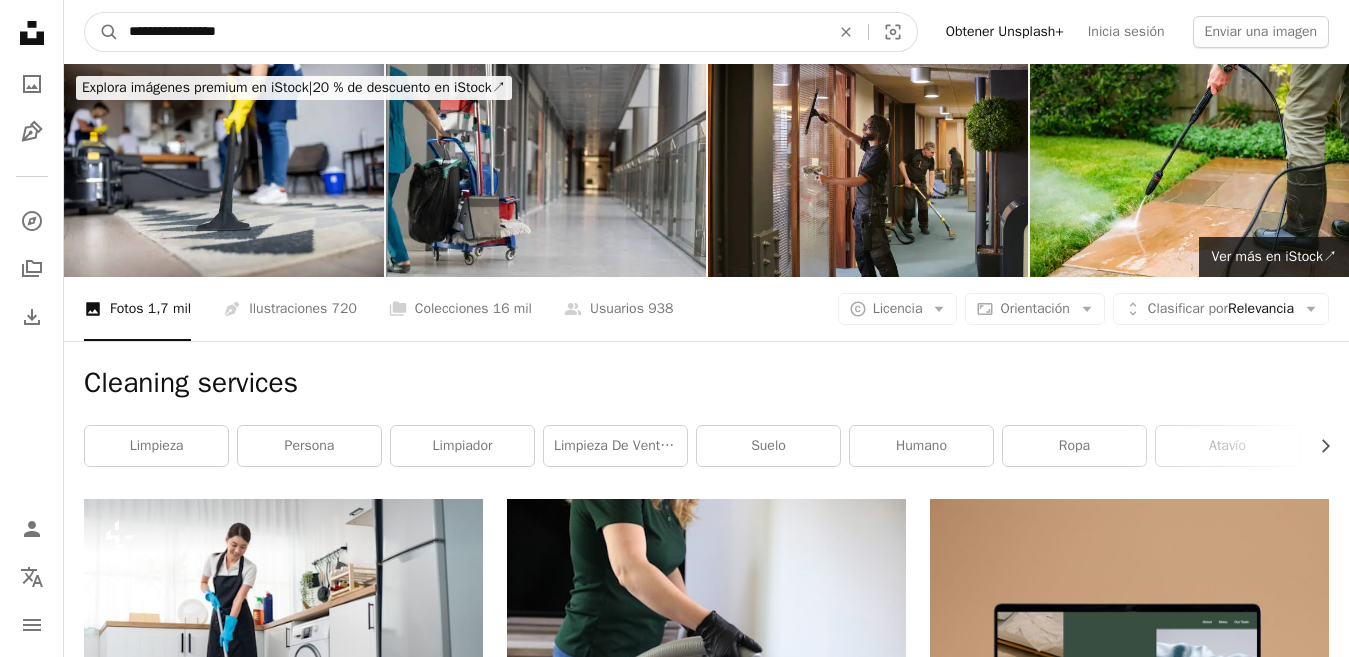 click on "**********" at bounding box center (471, 32) 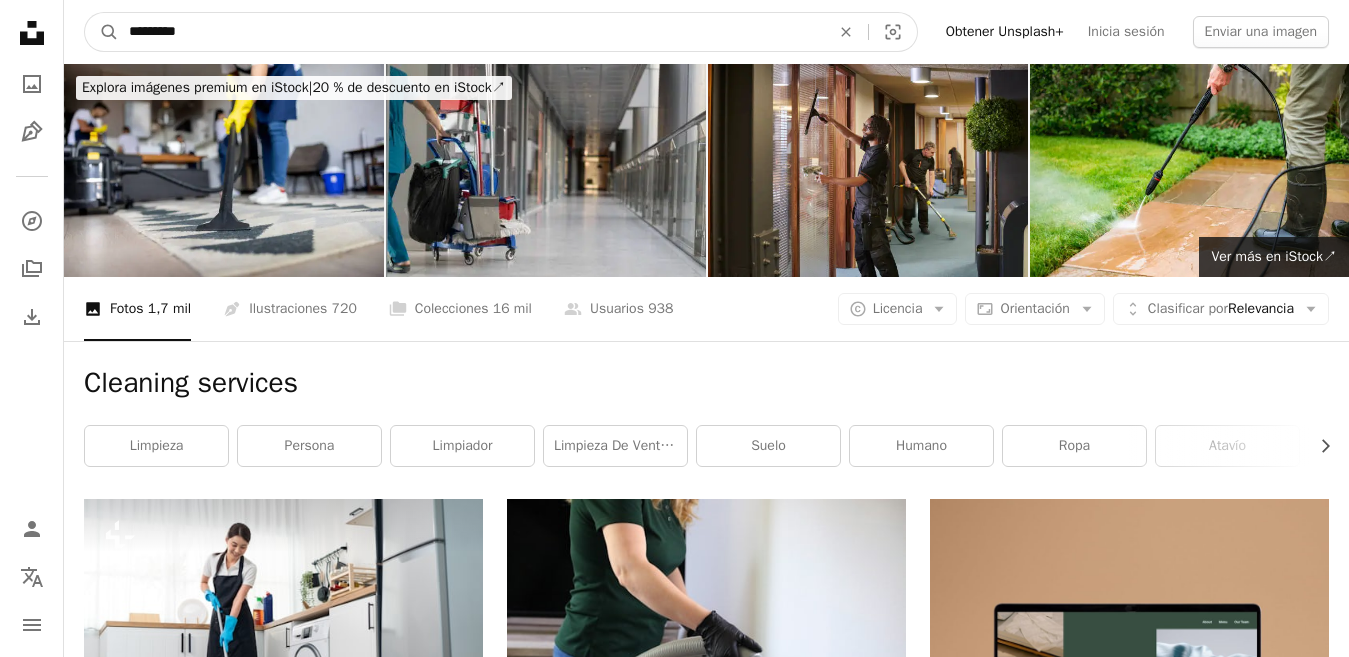 type on "********" 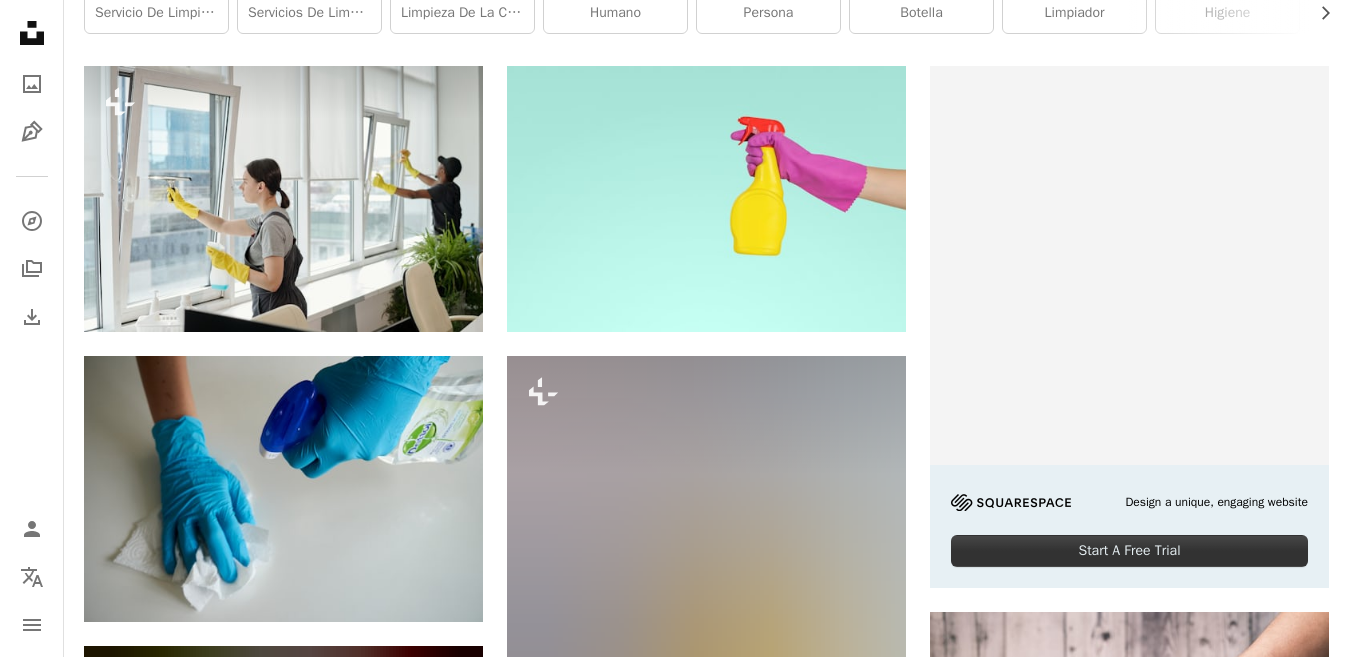 scroll, scrollTop: 441, scrollLeft: 0, axis: vertical 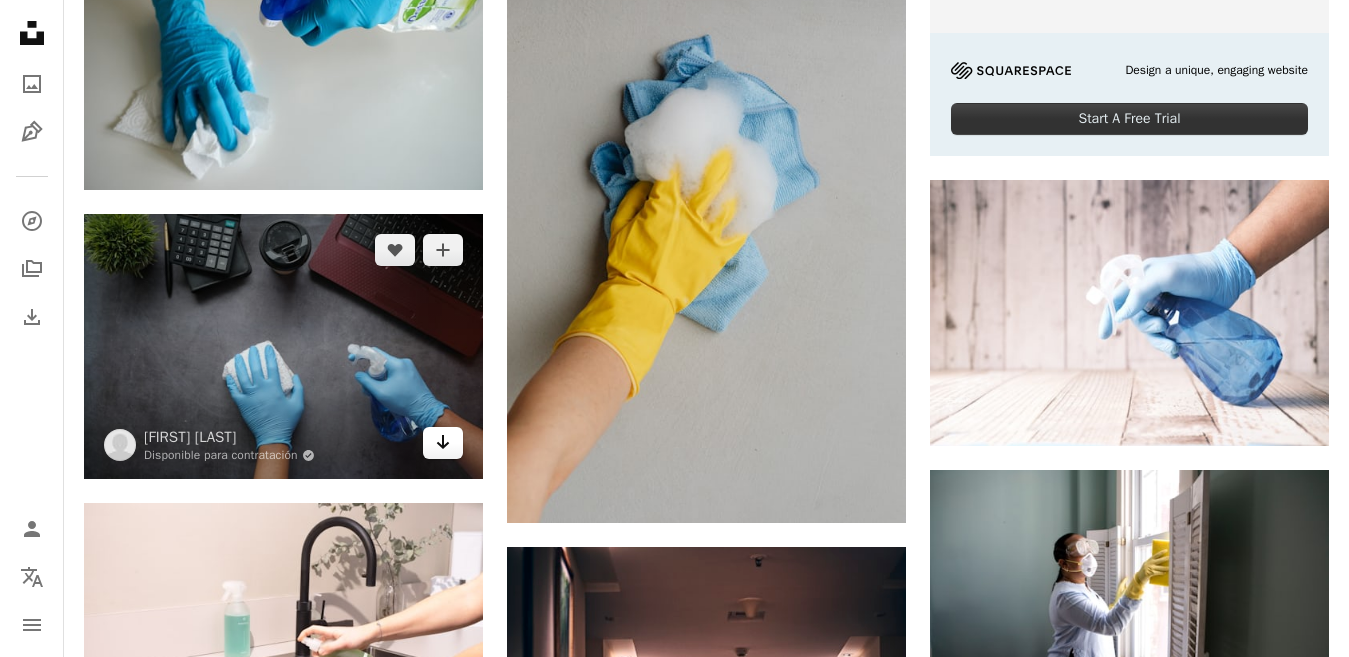 click 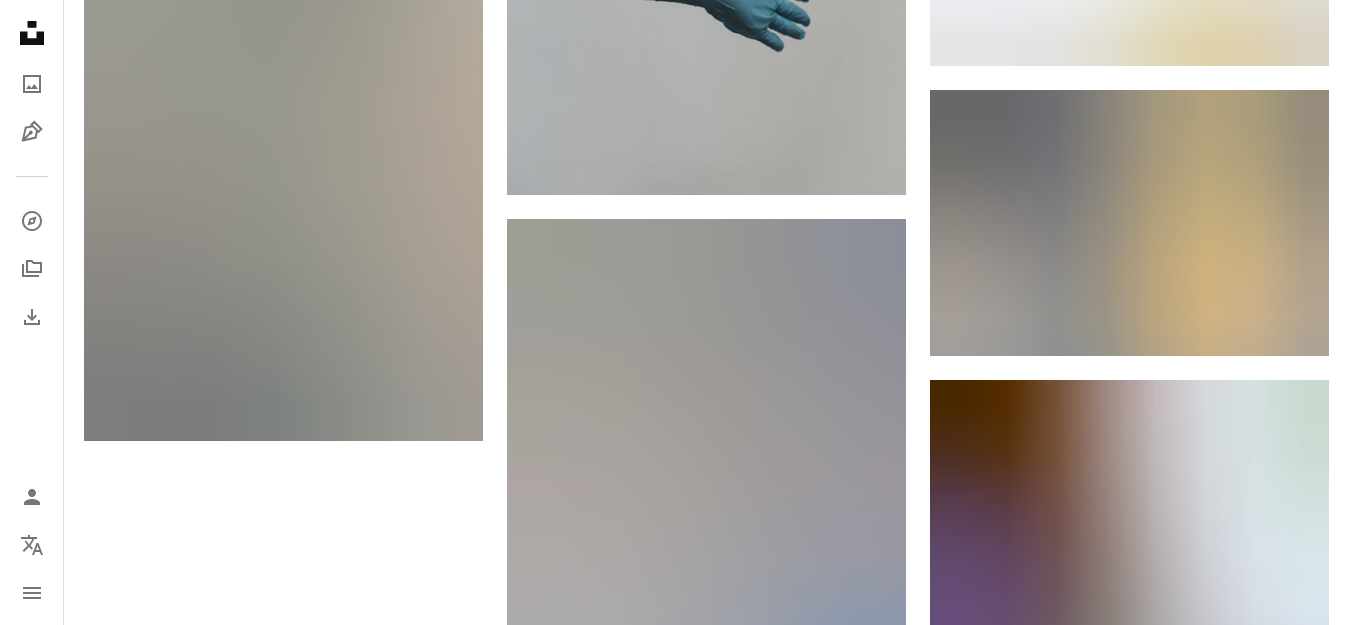 scroll, scrollTop: 2472, scrollLeft: 0, axis: vertical 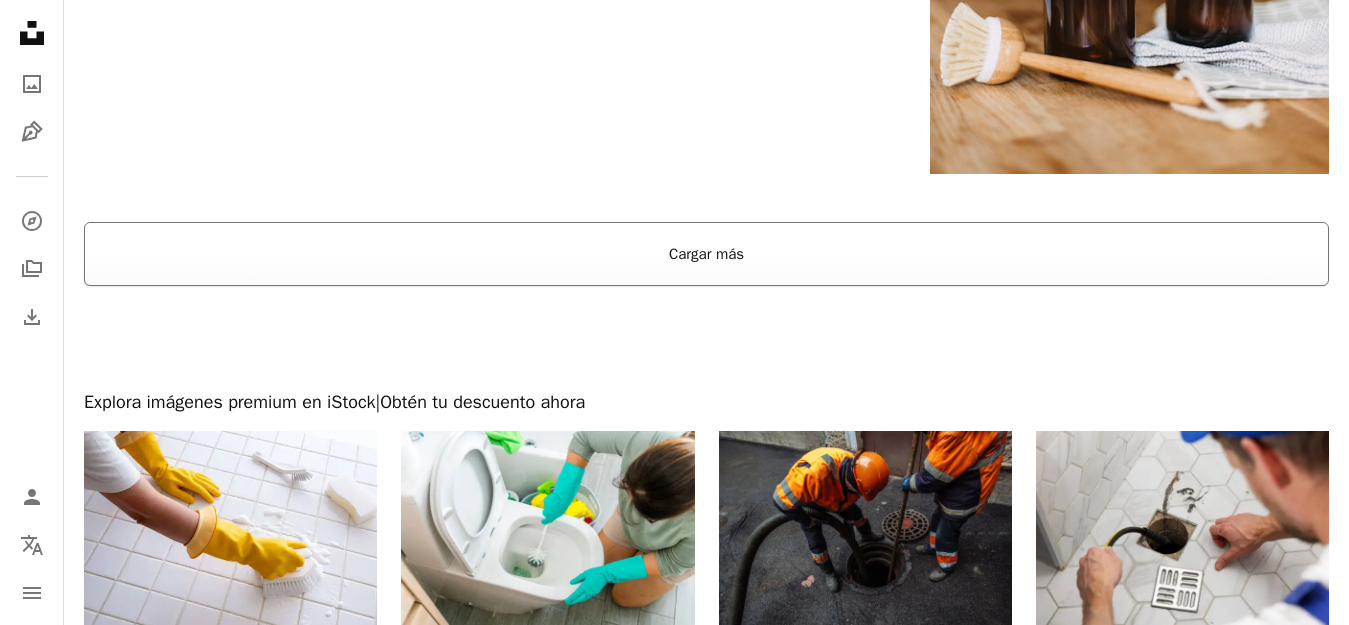 click on "Cargar más" at bounding box center (706, 254) 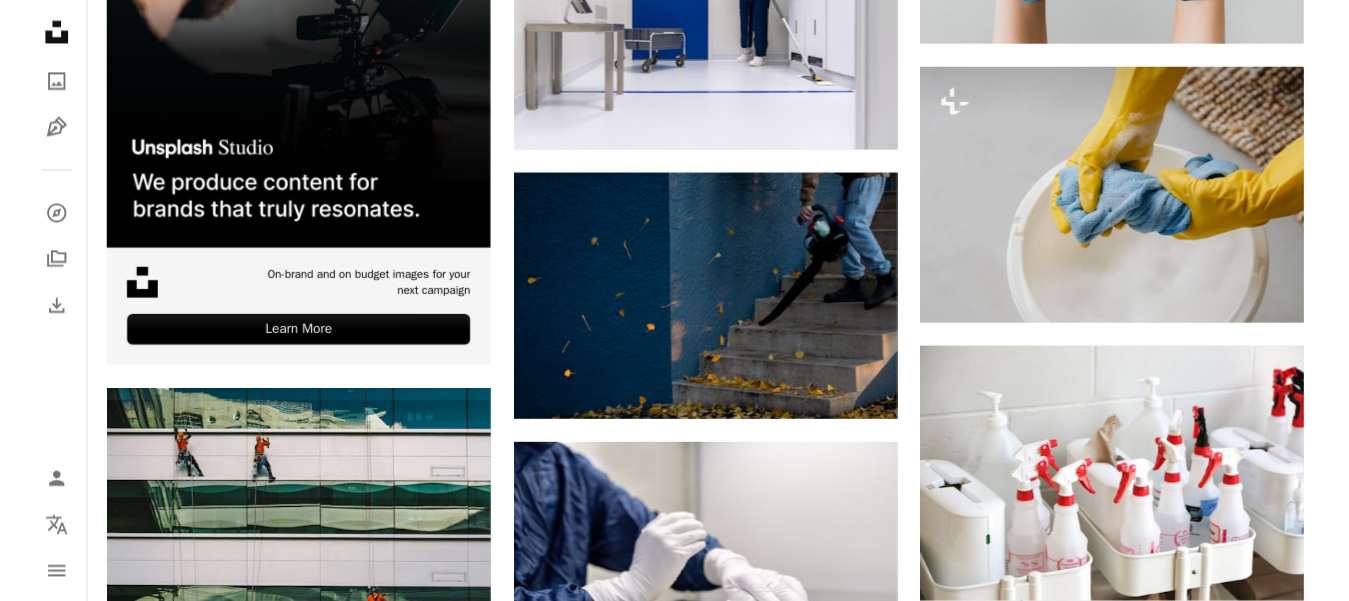 scroll, scrollTop: 4590, scrollLeft: 0, axis: vertical 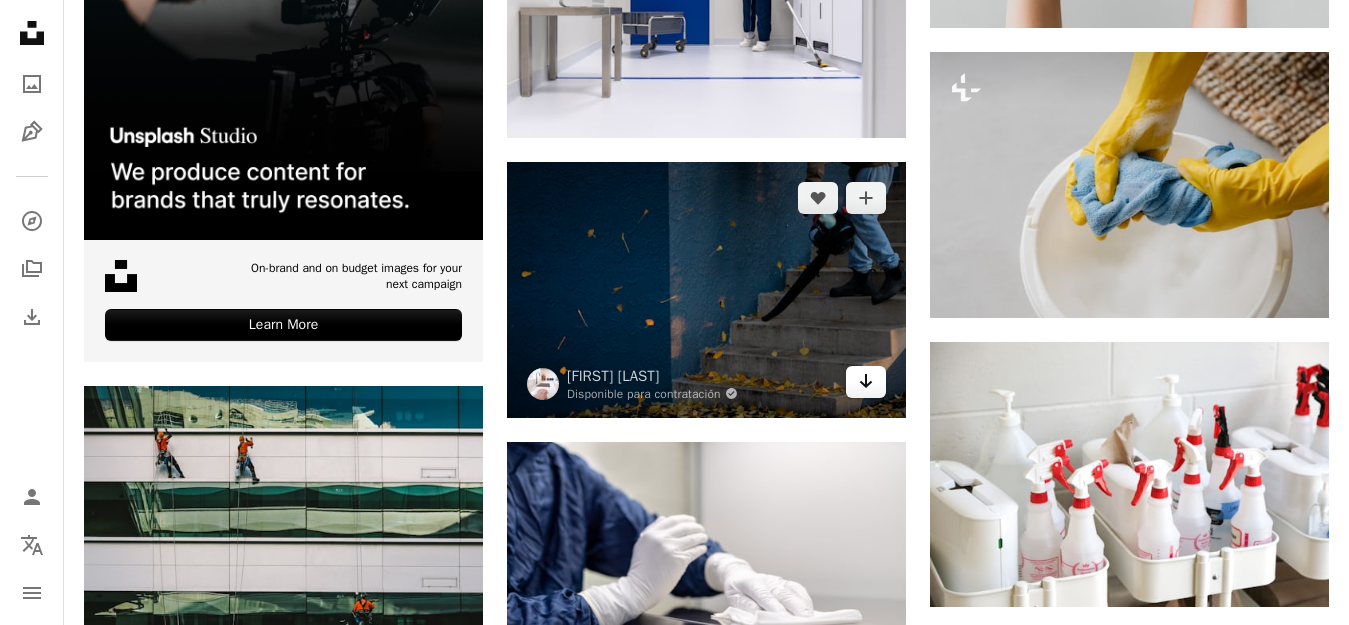 click 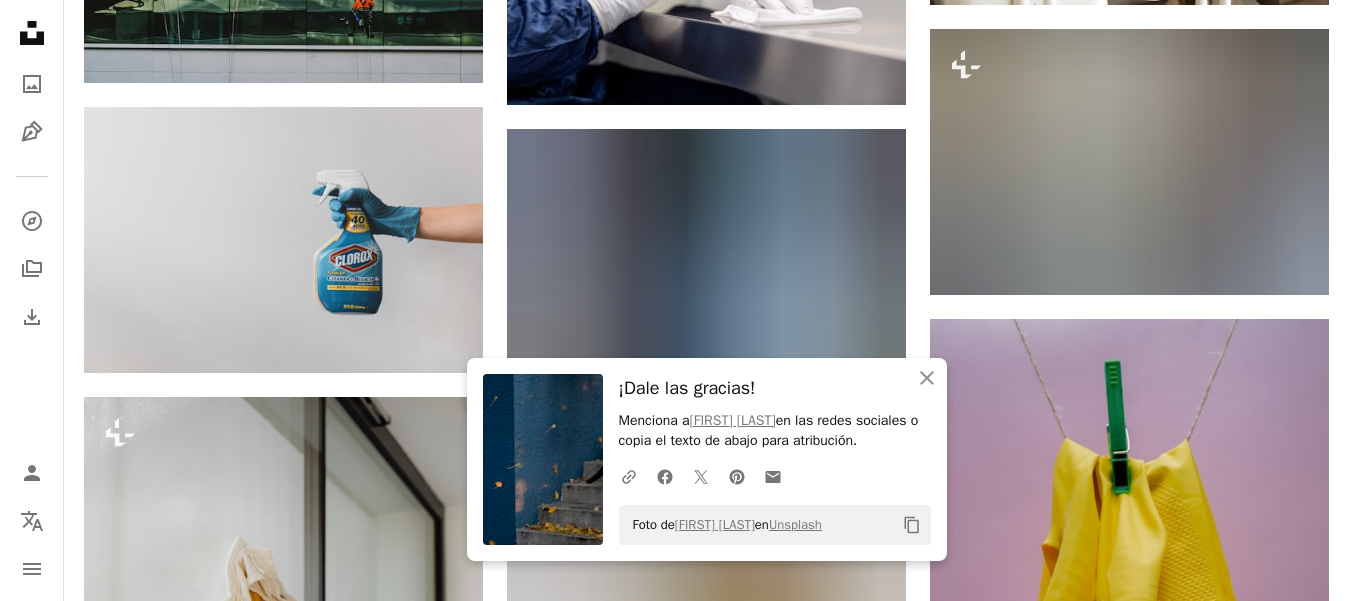 scroll, scrollTop: 5140, scrollLeft: 0, axis: vertical 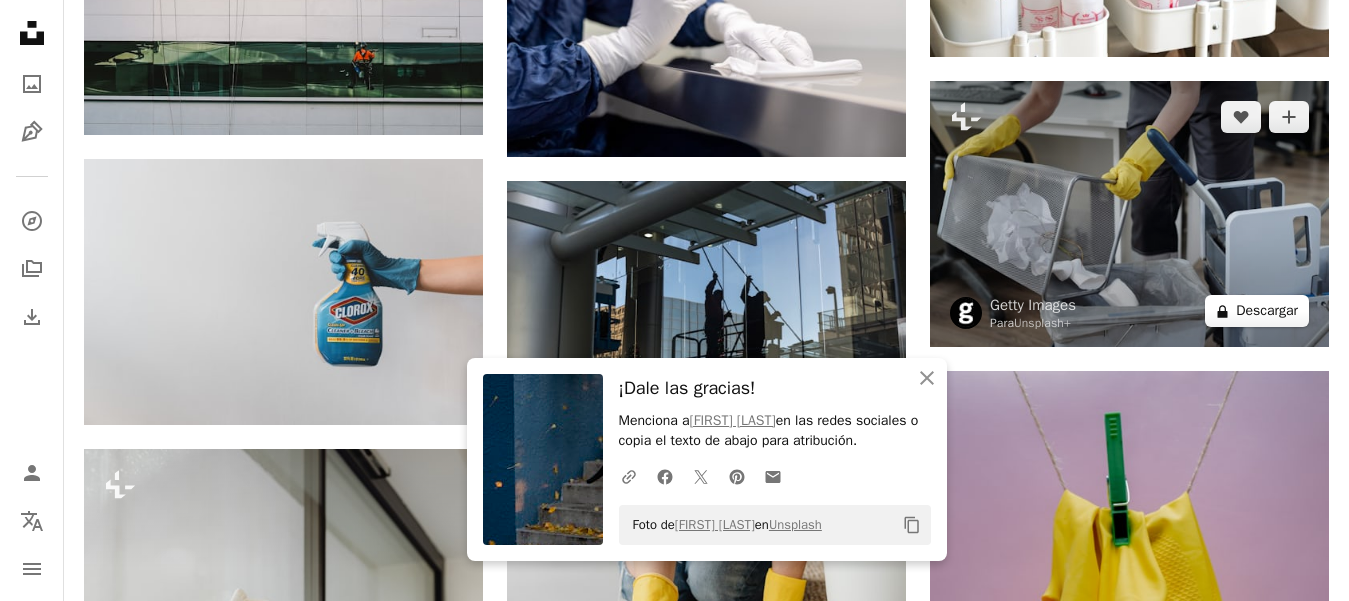 click on "A lock Descargar" at bounding box center [1257, 311] 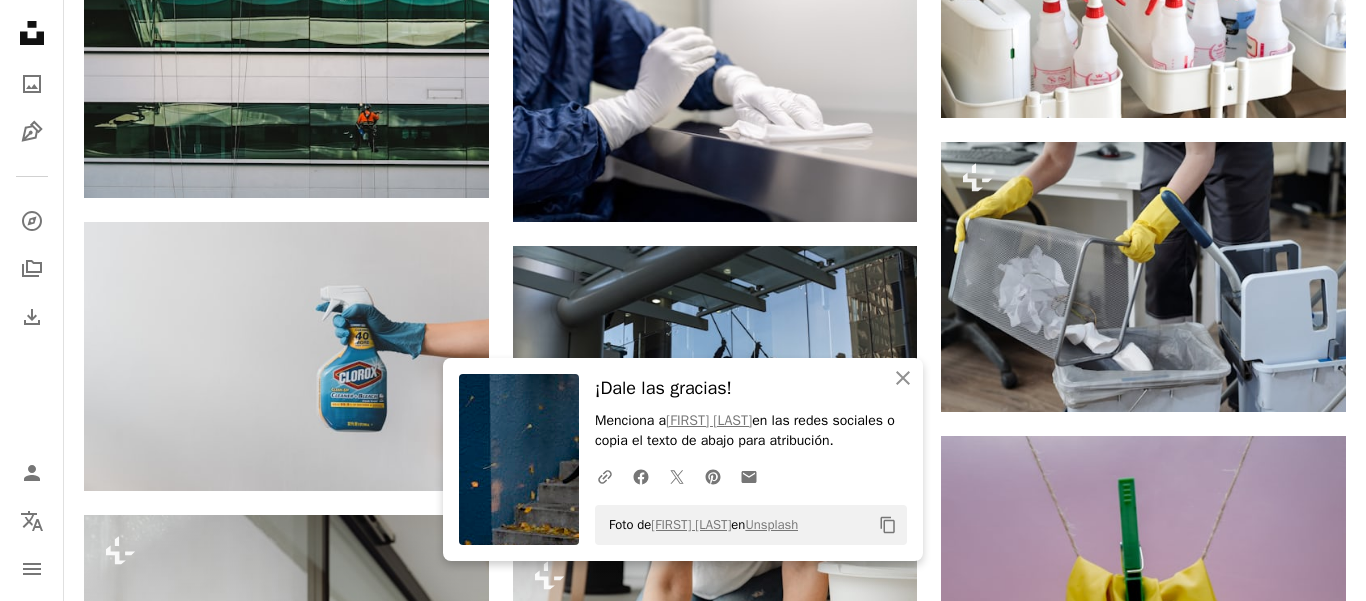 click on "An X shape An X shape Cerrar ¡Dale las gracias! Menciona a  [FIRST] [LAST]  en las redes sociales o copia el texto de abajo para atribución. A URL sharing icon (chains) Facebook icon X (formerly Twitter) icon Pinterest icon An envelope Foto de  [FIRST] [LAST]  en  Unsplash
Copy content Imágenes premium, listas para usar. Obtén acceso ilimitado. A plus sign Contenido solo para miembros añadido mensualmente A plus sign Descargas ilimitadas libres de derechos A plus sign Ilustraciones  Nuevo A plus sign Protecciones legales mejoradas anualmente 66 %  de descuento mensualmente 12 $   4 $ USD al mes * Obtener  Unsplash+ *Cuando se paga anualmente, se factura por adelantado  48 $ Más los impuestos aplicables. Se renueva automáticamente. Cancela cuando quieras." at bounding box center (683, 5035) 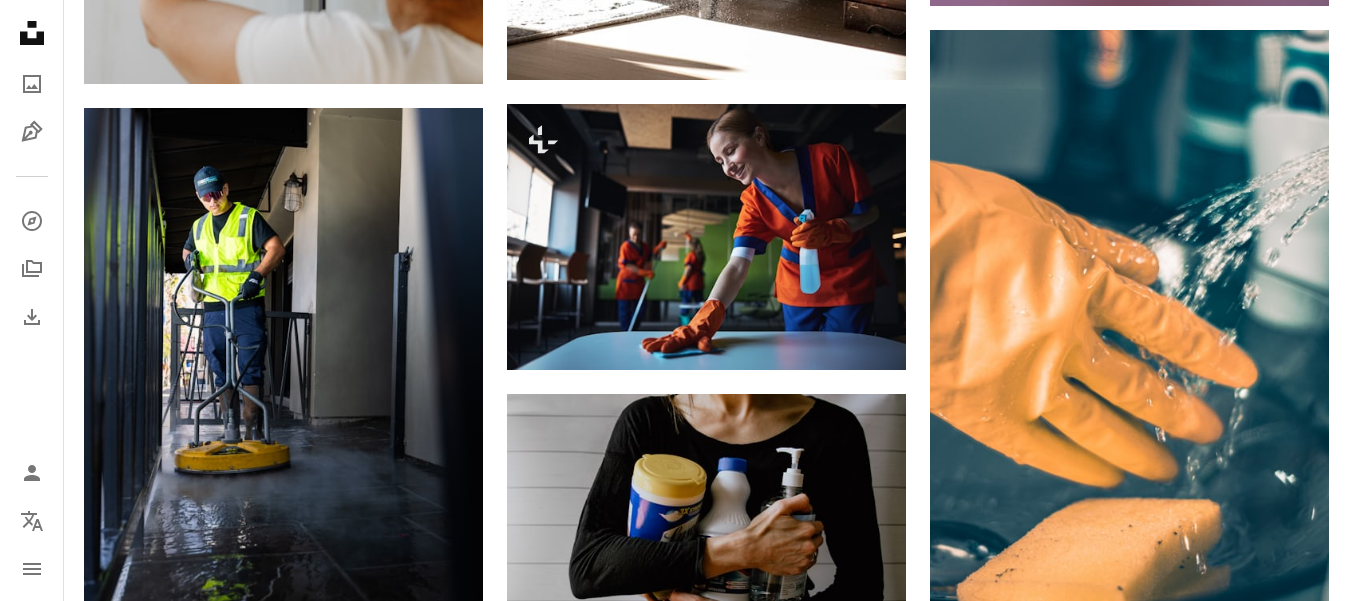 scroll, scrollTop: 6173, scrollLeft: 0, axis: vertical 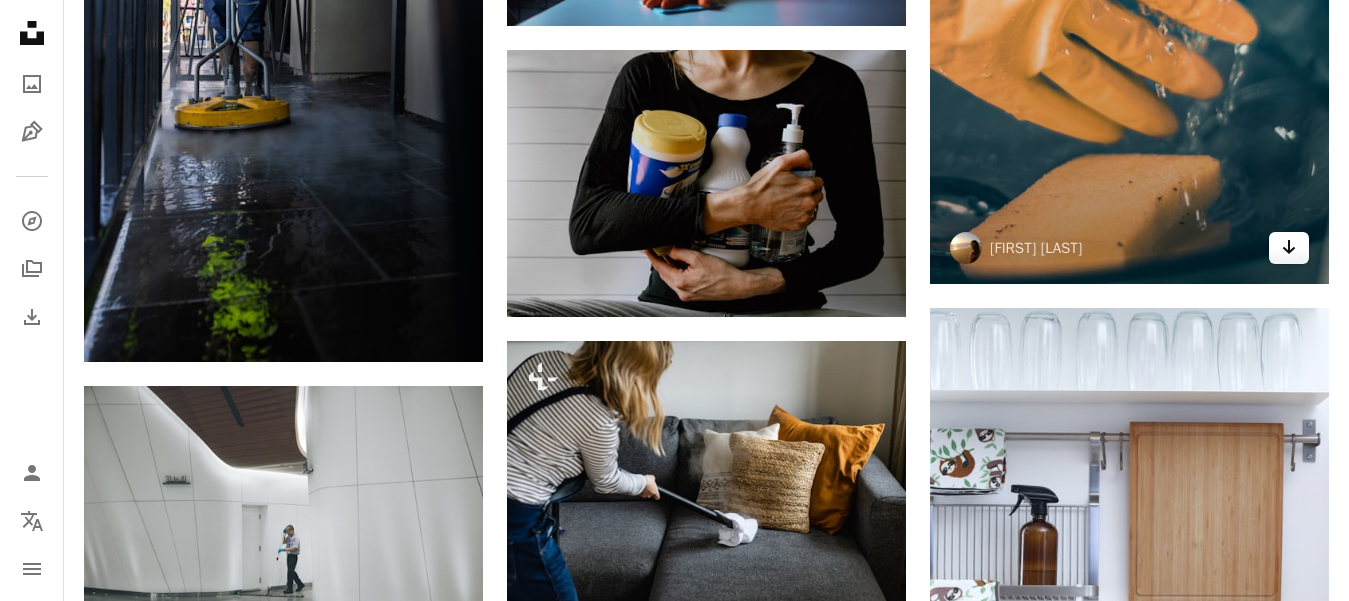 click on "Arrow pointing down" 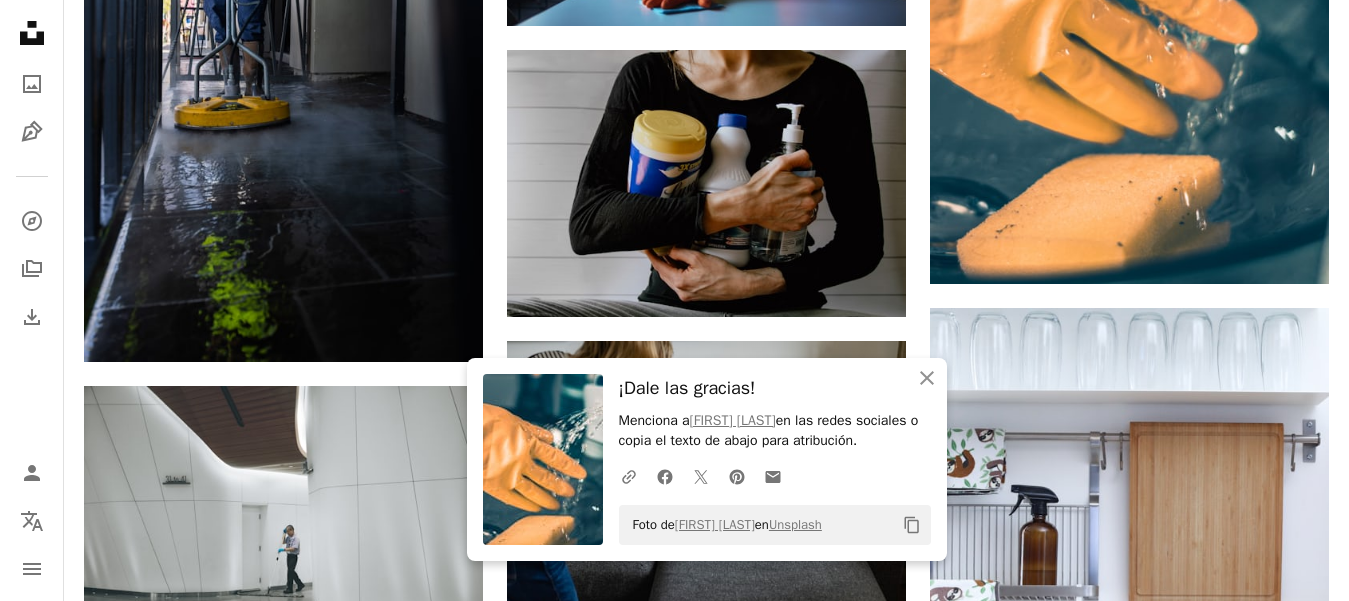 drag, startPoint x: 1348, startPoint y: 403, endPoint x: 1352, endPoint y: 417, distance: 14.56022 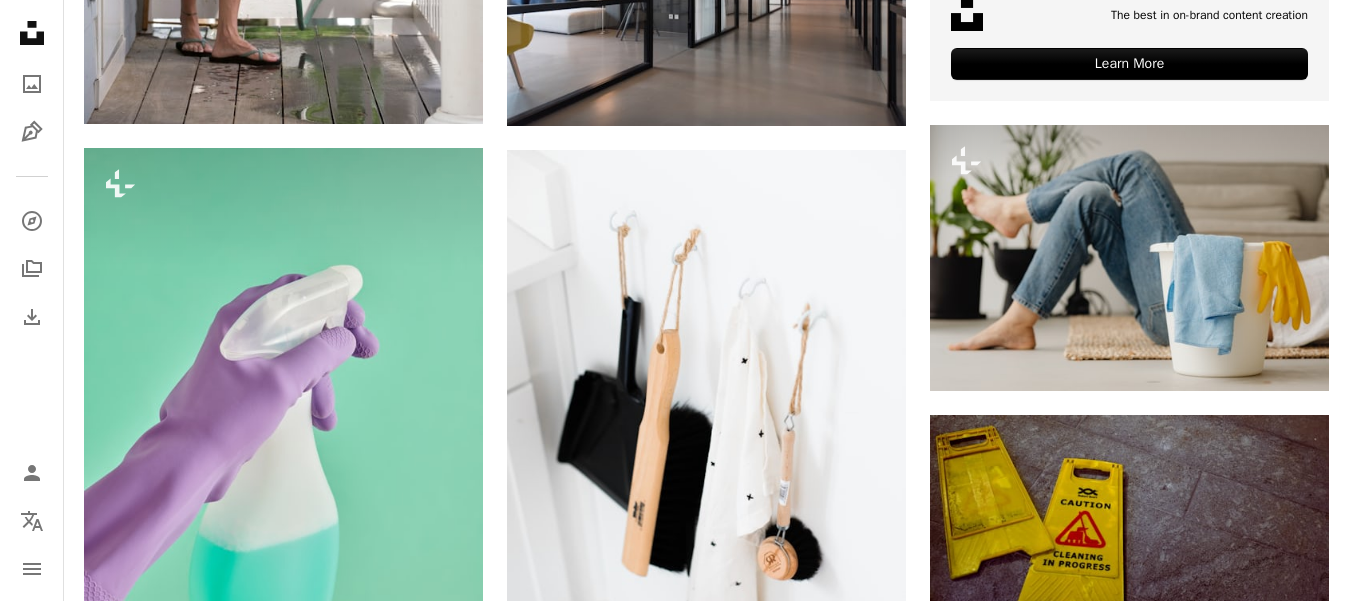 scroll, scrollTop: 9073, scrollLeft: 0, axis: vertical 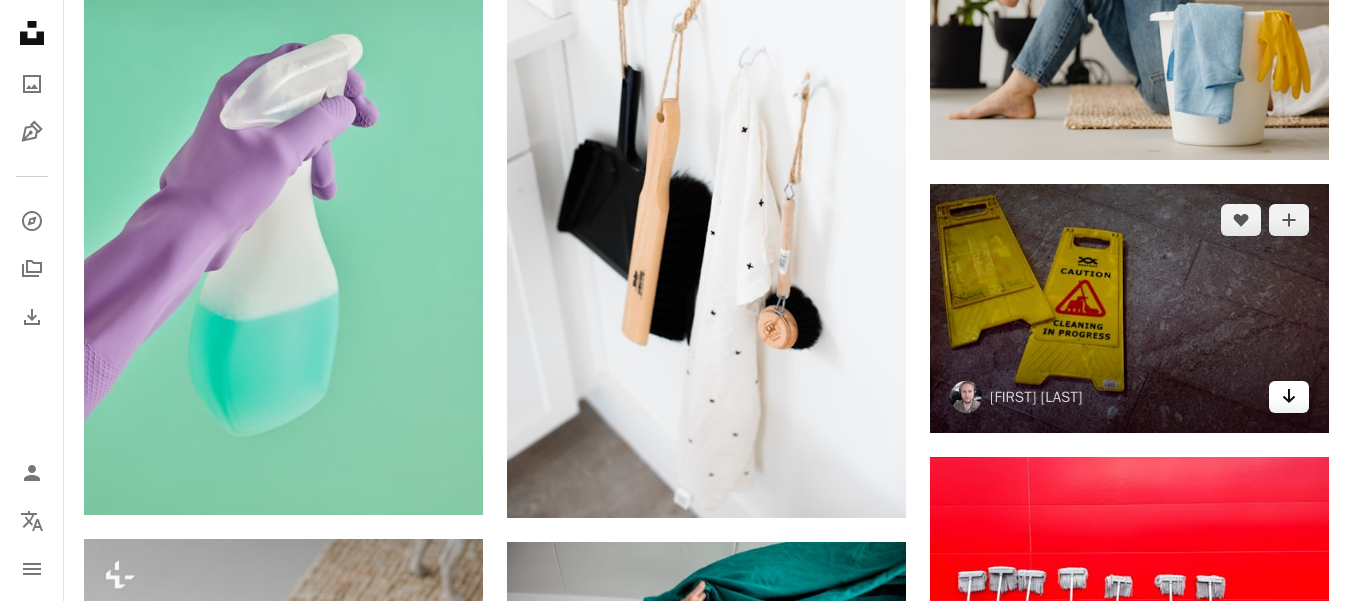 click 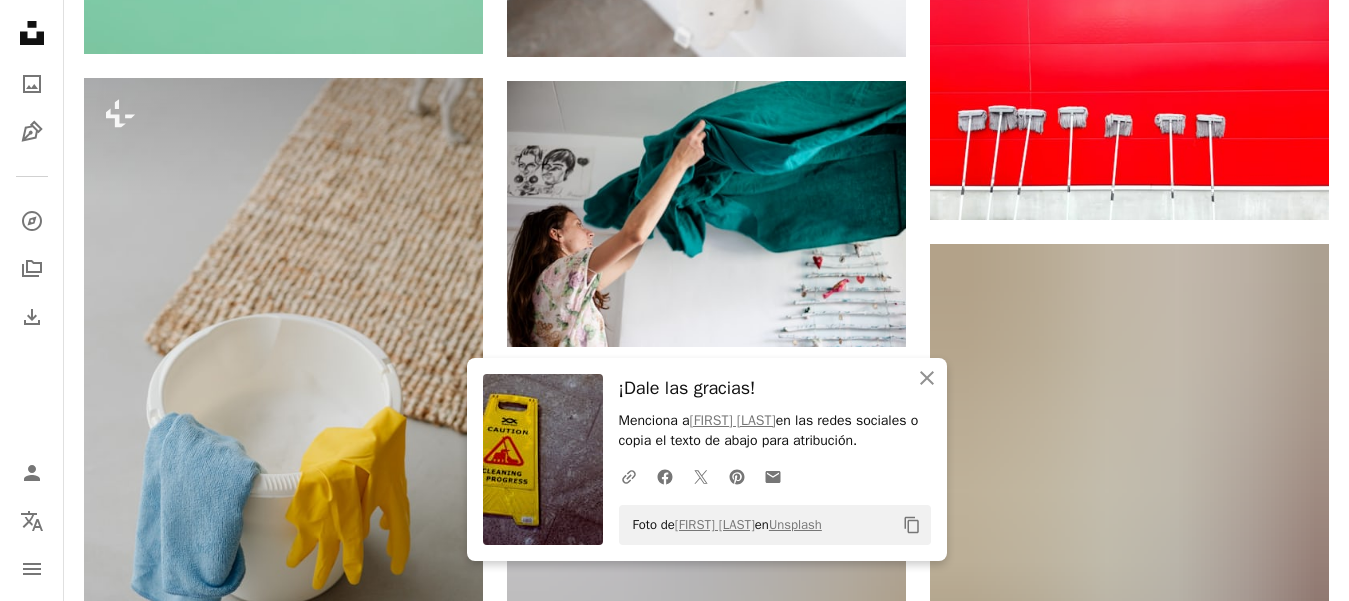 scroll, scrollTop: 9649, scrollLeft: 0, axis: vertical 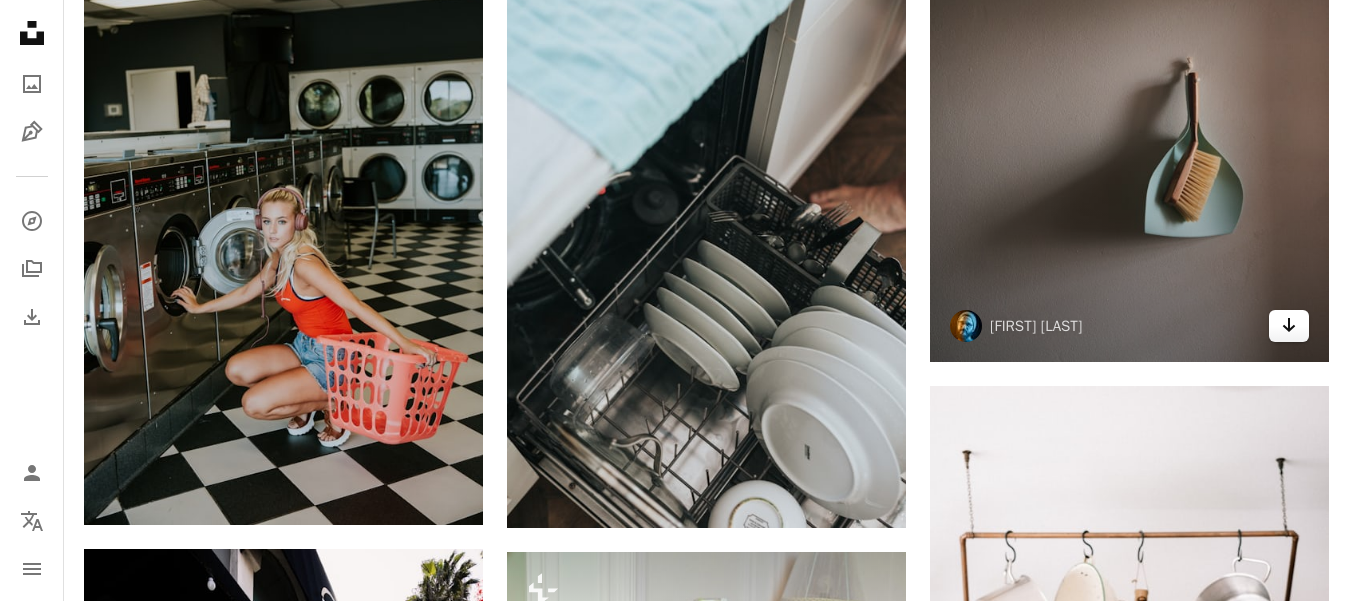 click on "Arrow pointing down" 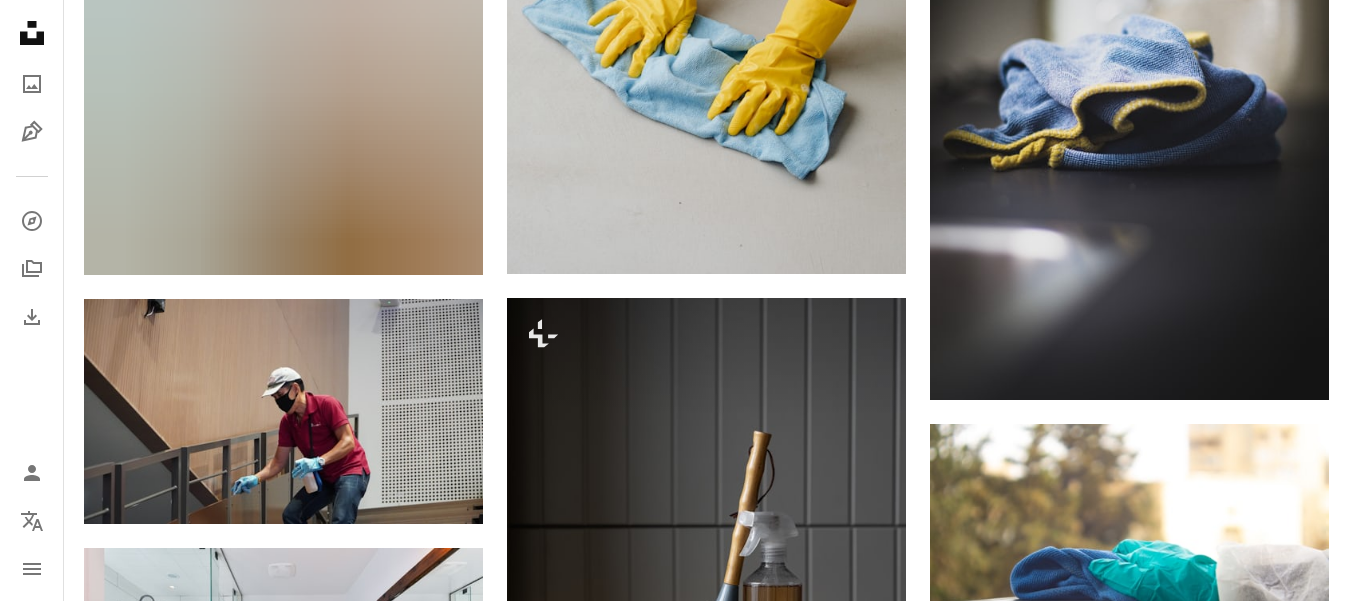 scroll, scrollTop: 12703, scrollLeft: 0, axis: vertical 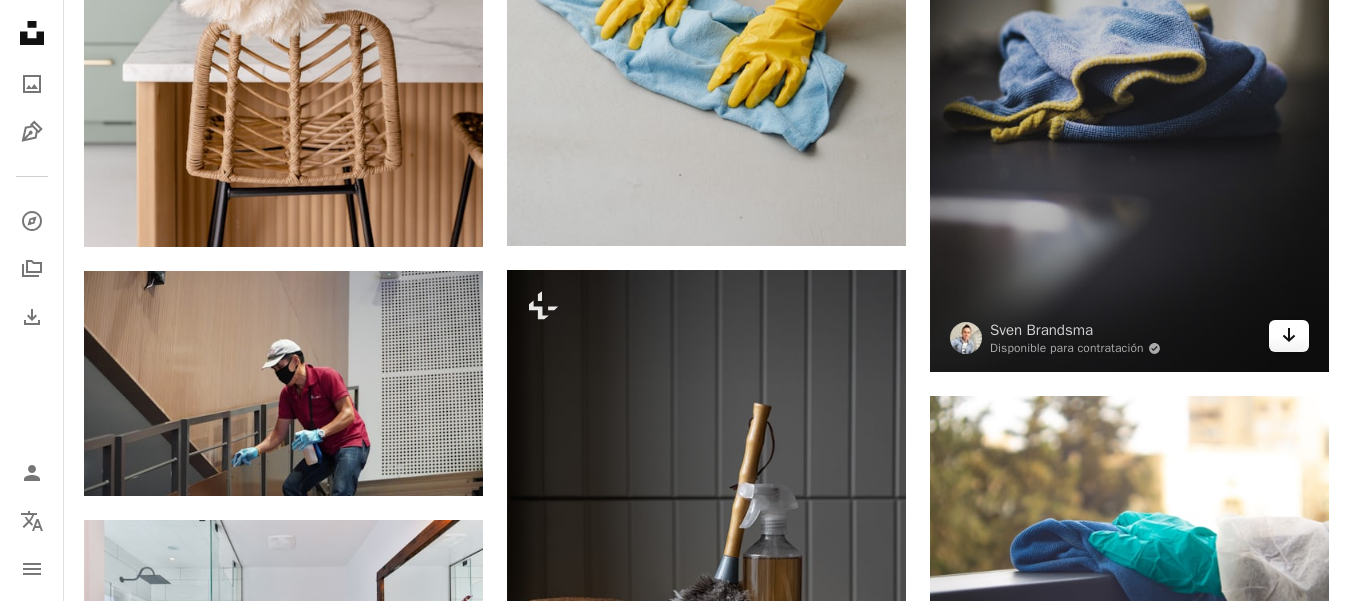 click 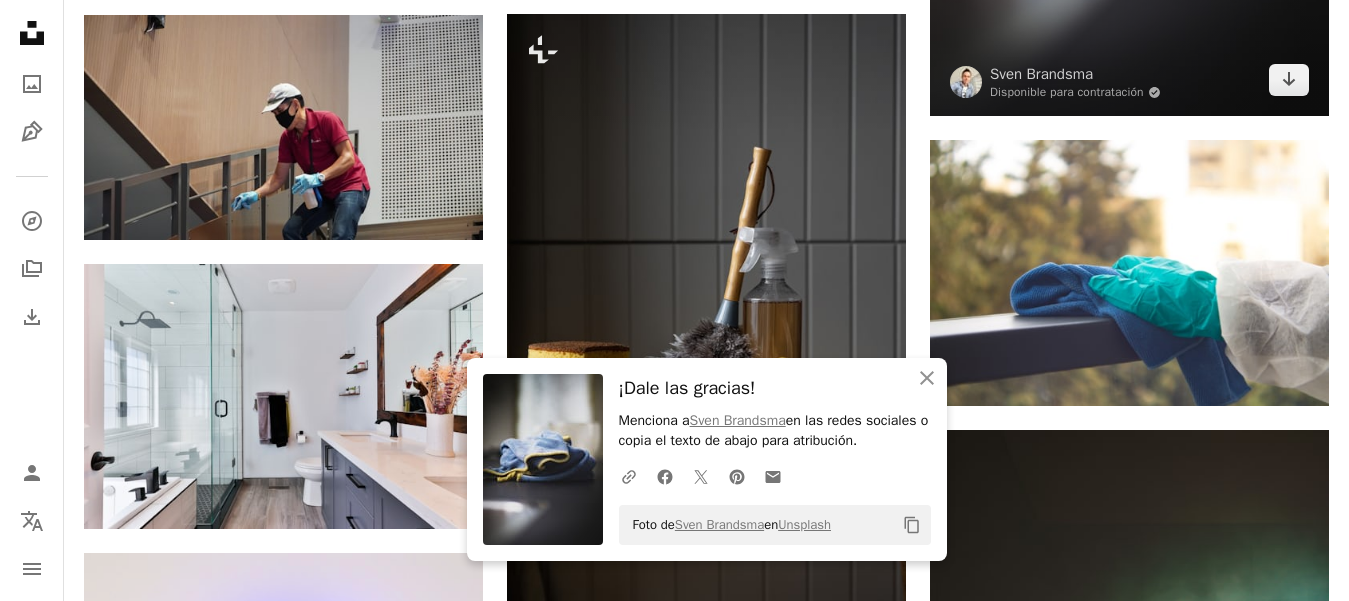 scroll, scrollTop: 13016, scrollLeft: 0, axis: vertical 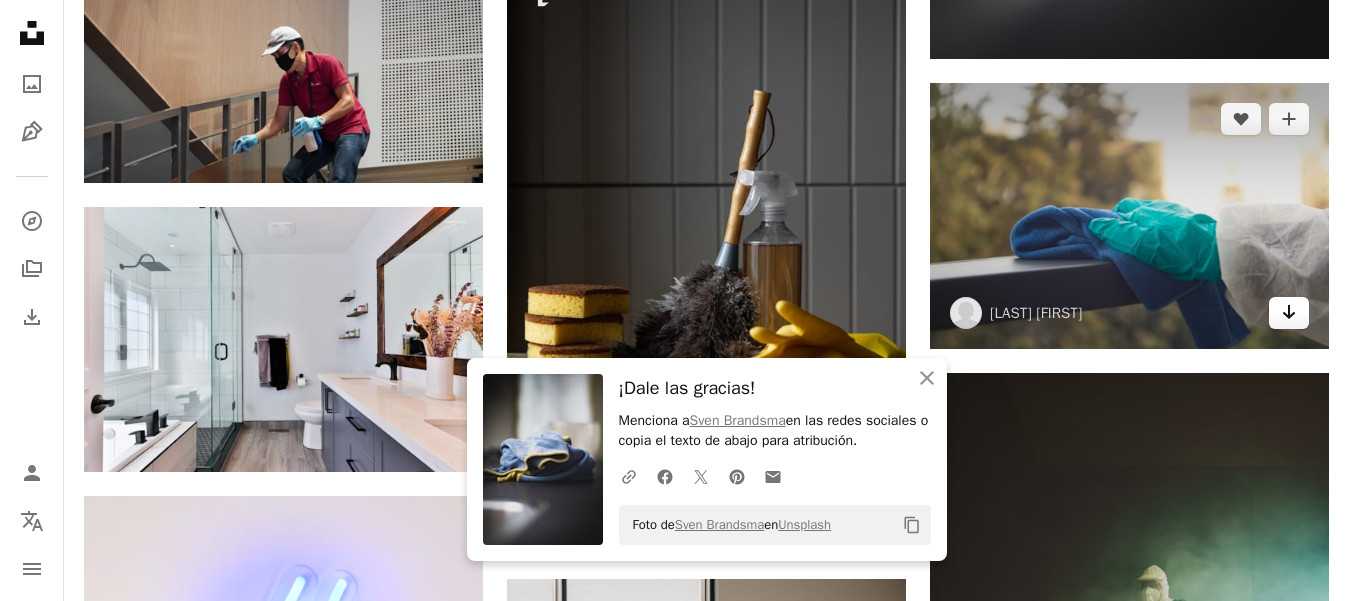 click on "Arrow pointing down" 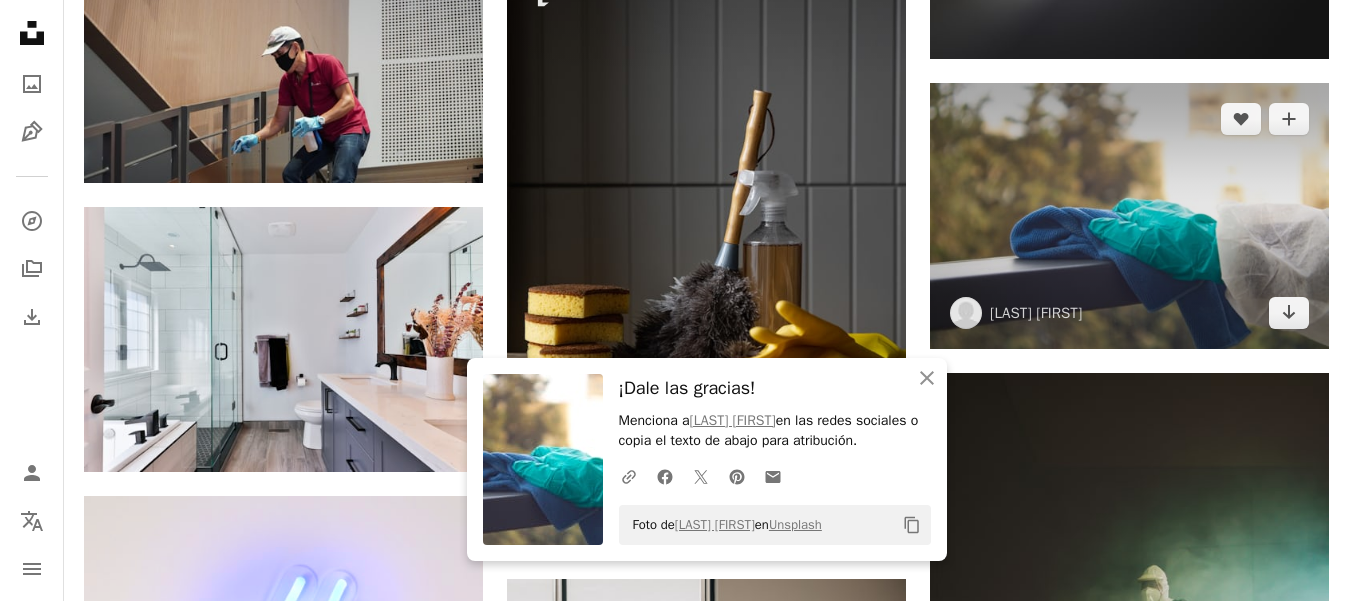 scroll, scrollTop: 13215, scrollLeft: 0, axis: vertical 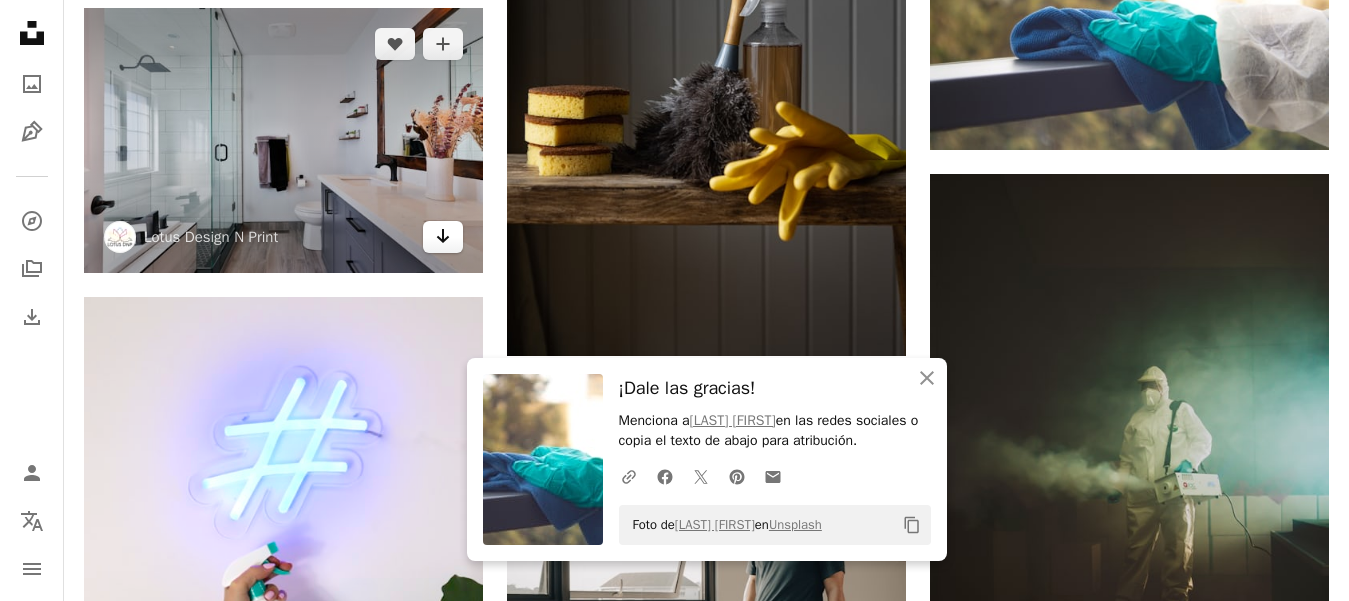 click on "Arrow pointing down" 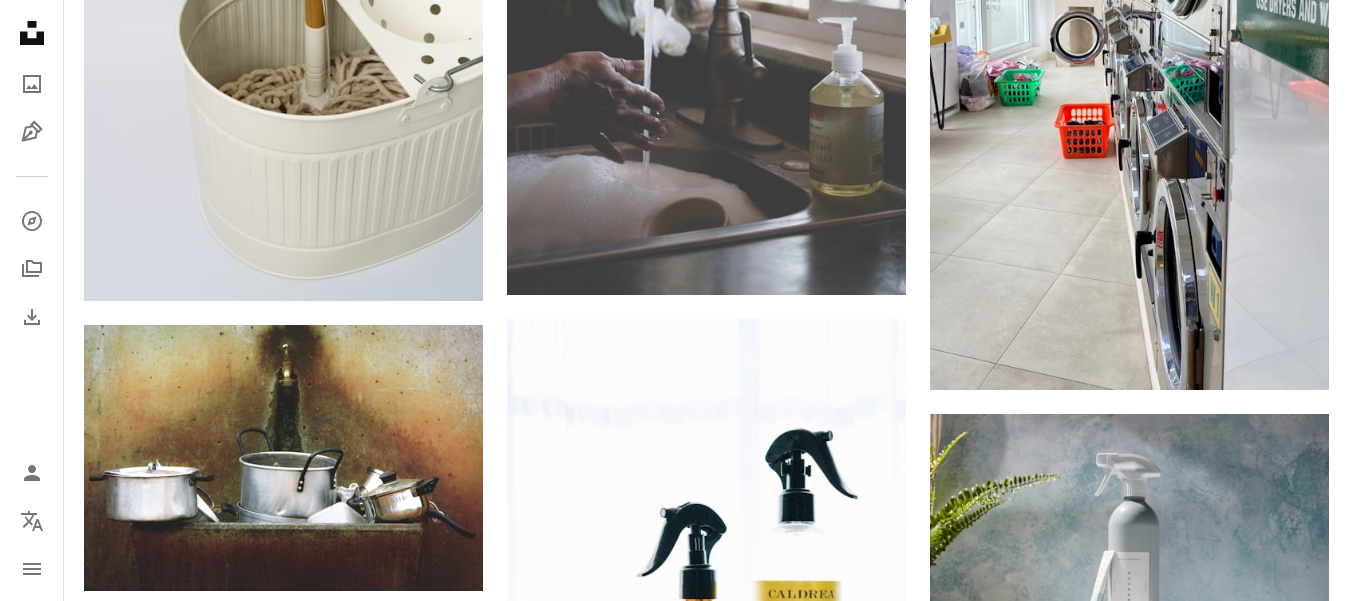 scroll, scrollTop: 16580, scrollLeft: 0, axis: vertical 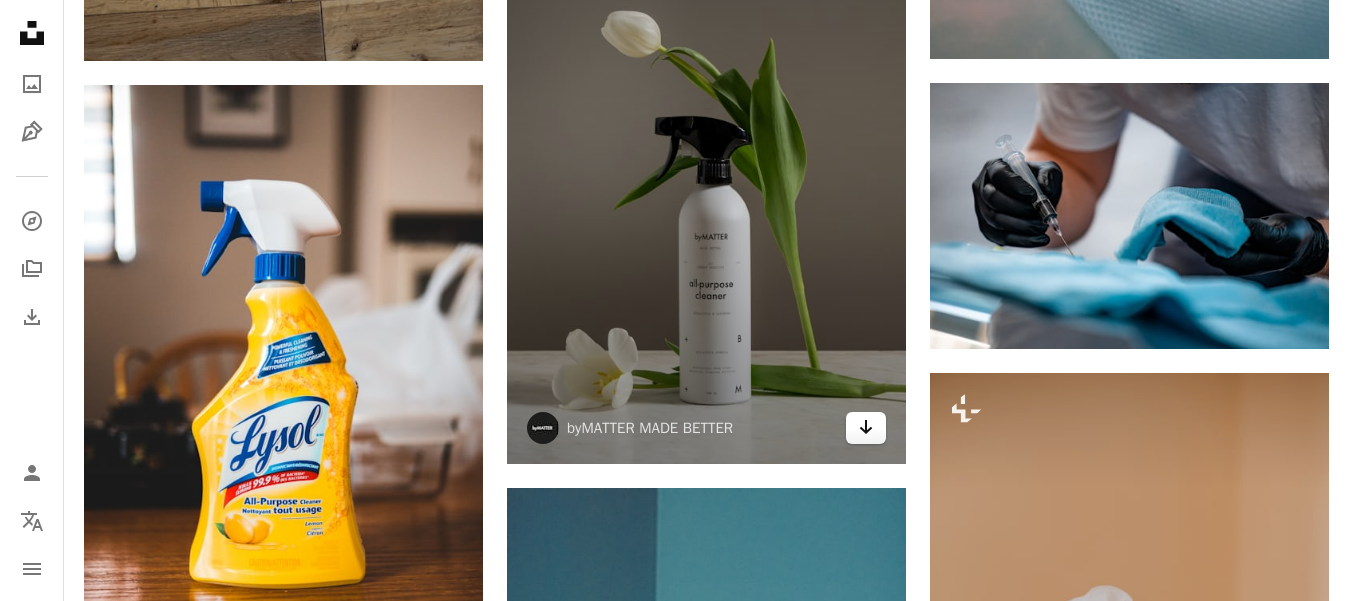click on "Arrow pointing down" 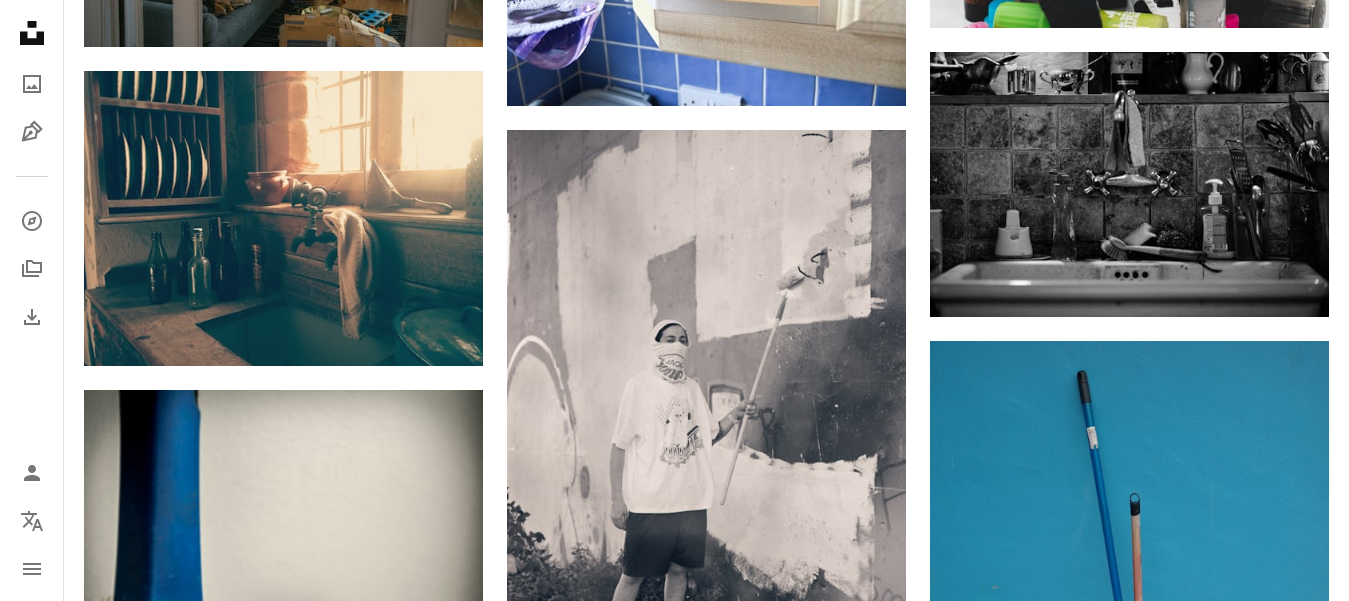 scroll, scrollTop: 41907, scrollLeft: 0, axis: vertical 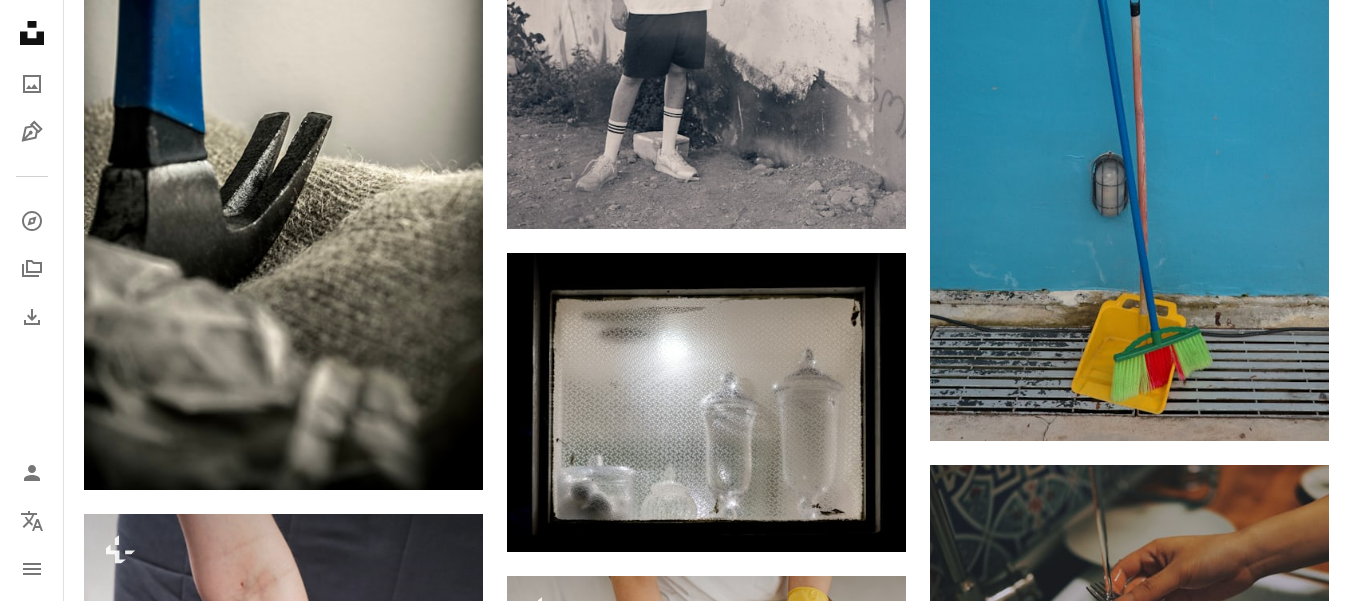 click on "Plus sign for Unsplash+ A heart A plus sign Getty Images Para  Unsplash+ A lock Descargar A heart A plus sign [FIRST] [LAST] Disponible para contratación A checkmark inside of a circle Arrow pointing down A heart A plus sign A heart A plus sign everdrop GmbH Arrow pointing down Plus sign for Unsplash+ A heart A plus sign [FIRST] [LAST] Para  Unsplash+ A lock Descargar Plus sign for Unsplash+ A heart A plus sign [FIRST] [LAST] Para  Unsplash+ A lock Descargar Plus sign for Unsplash+ A heart A plus sign [LAST] [FIRST] Para  Unsplash+ A lock Descargar A heart A plus sign No Revisions Disponible para contratación A checkmark inside of a circle Arrow pointing down Plus sign for Unsplash+ A heart A plus sign Getty Images Para  Unsplash+ A lock Descargar A heart A plus sign [FIRST] [LAST] Arrow pointing down On-brand and on budget images for your next campaign Learn More A heart A plus sign [FIRST] [LAST] A heart A heart" at bounding box center [706, -18254] 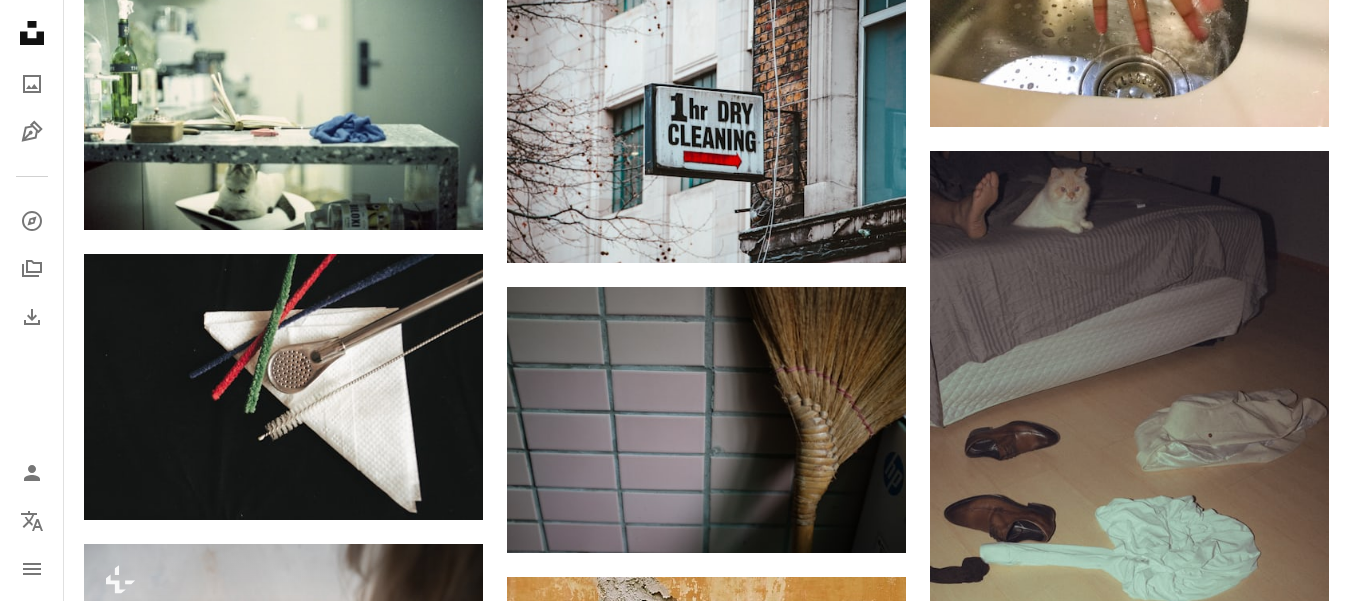 click on "Plus sign for Unsplash+ A heart A plus sign Getty Images Para  Unsplash+ A lock Descargar A heart A plus sign [FIRST] [LAST] Disponible para contratación A checkmark inside of a circle Arrow pointing down A heart A plus sign A heart A plus sign everdrop GmbH Arrow pointing down Plus sign for Unsplash+ A heart A plus sign [FIRST] [LAST] Para  Unsplash+ A lock Descargar Plus sign for Unsplash+ A heart A plus sign [FIRST] [LAST] Para  Unsplash+ A lock Descargar Plus sign for Unsplash+ A heart A plus sign [LAST] [FIRST] Para  Unsplash+ A lock Descargar A heart A plus sign No Revisions Disponible para contratación A checkmark inside of a circle Arrow pointing down Plus sign for Unsplash+ A heart A plus sign Getty Images Para  Unsplash+ A lock Descargar A heart A plus sign [FIRST] [LAST] Arrow pointing down On-brand and on budget images for your next campaign Learn More A heart A plus sign [FIRST] [LAST] A heart A heart" at bounding box center [706, -19414] 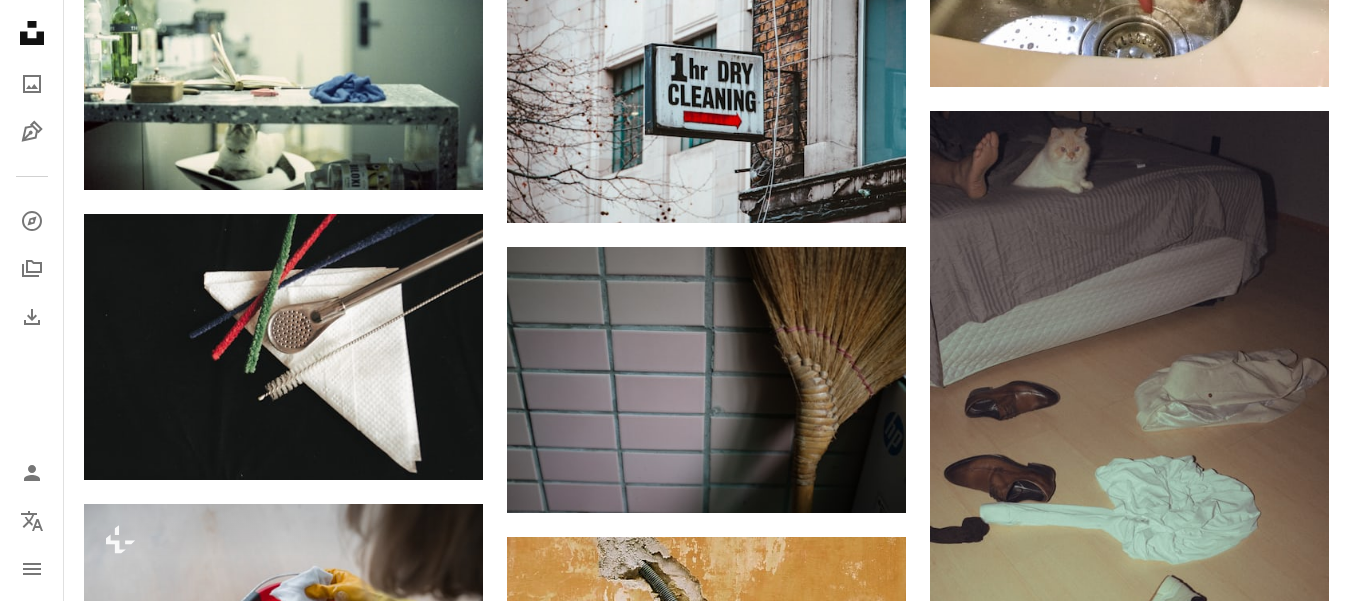 click on "Plus sign for Unsplash+ A heart A plus sign Getty Images Para  Unsplash+ A lock Descargar A heart A plus sign [FIRST] [LAST] Disponible para contratación A checkmark inside of a circle Arrow pointing down A heart A plus sign A heart A plus sign everdrop GmbH Arrow pointing down Plus sign for Unsplash+ A heart A plus sign [FIRST] [LAST] Para  Unsplash+ A lock Descargar Plus sign for Unsplash+ A heart A plus sign [FIRST] [LAST] Para  Unsplash+ A lock Descargar Plus sign for Unsplash+ A heart A plus sign [LAST] [FIRST] Para  Unsplash+ A lock Descargar A heart A plus sign No Revisions Disponible para contratación A checkmark inside of a circle Arrow pointing down Plus sign for Unsplash+ A heart A plus sign Getty Images Para  Unsplash+ A lock Descargar A heart A plus sign [FIRST] [LAST] Arrow pointing down On-brand and on budget images for your next campaign Learn More A heart A plus sign [FIRST] [LAST] A heart A heart" at bounding box center [706, -19454] 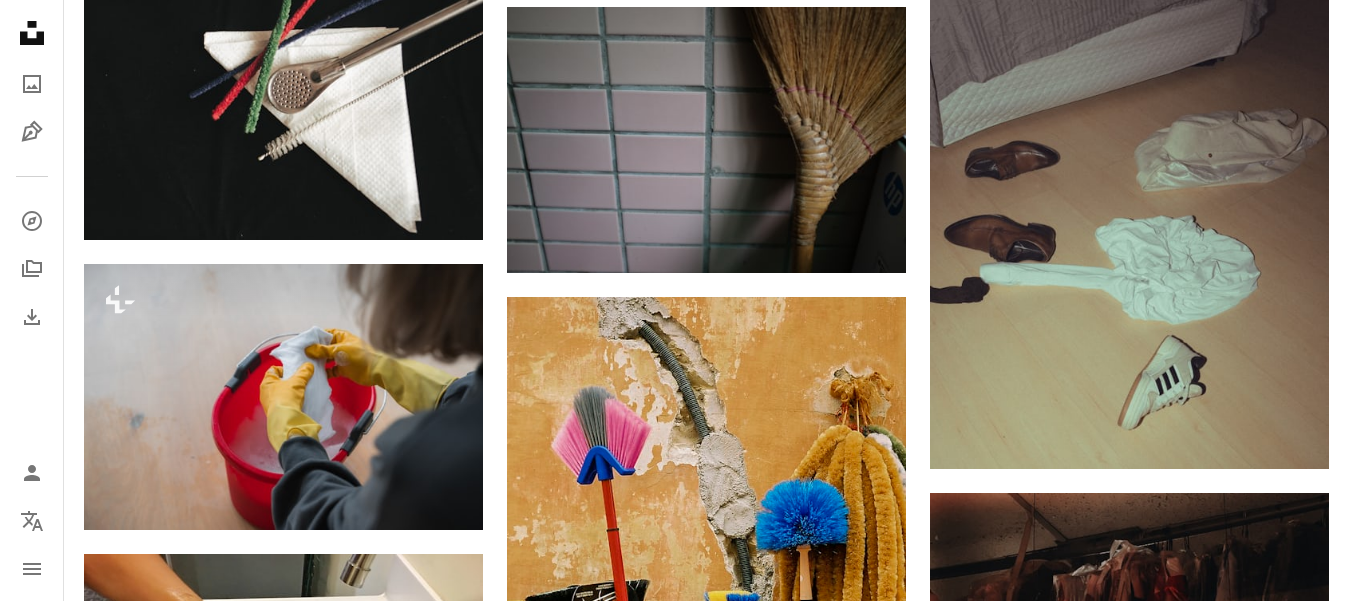 click on "Plus sign for Unsplash+ A heart A plus sign Getty Images Para  Unsplash+ A lock Descargar A heart A plus sign [FIRST] [LAST] Disponible para contratación A checkmark inside of a circle Arrow pointing down A heart A plus sign A heart A plus sign everdrop GmbH Arrow pointing down Plus sign for Unsplash+ A heart A plus sign [FIRST] [LAST] Para  Unsplash+ A lock Descargar Plus sign for Unsplash+ A heart A plus sign [FIRST] [LAST] Para  Unsplash+ A lock Descargar Plus sign for Unsplash+ A heart A plus sign [LAST] [FIRST] Para  Unsplash+ A lock Descargar A heart A plus sign No Revisions Disponible para contratación A checkmark inside of a circle Arrow pointing down Plus sign for Unsplash+ A heart A plus sign Getty Images Para  Unsplash+ A lock Descargar A heart A plus sign [FIRST] [LAST] Arrow pointing down On-brand and on budget images for your next campaign Learn More A heart A plus sign [FIRST] [LAST] A heart A heart" at bounding box center [706, -19694] 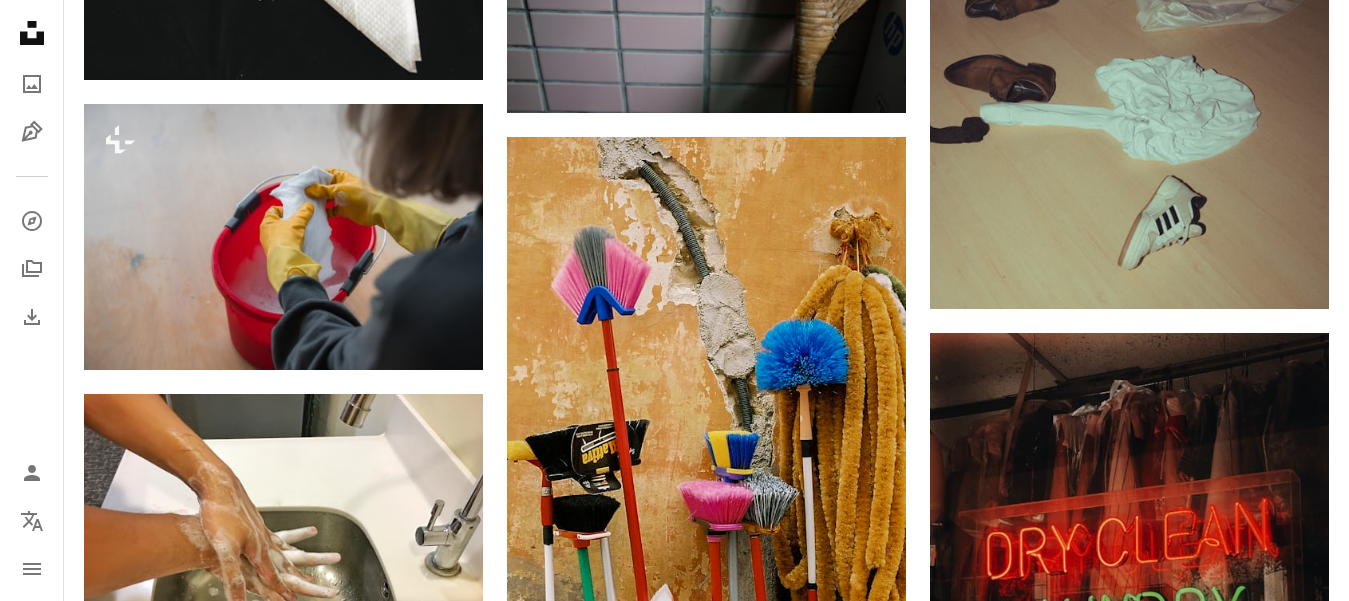 click on "Plus sign for Unsplash+ A heart A plus sign Getty Images Para  Unsplash+ A lock Descargar A heart A plus sign [FIRST] [LAST] Disponible para contratación A checkmark inside of a circle Arrow pointing down A heart A plus sign A heart A plus sign everdrop GmbH Arrow pointing down Plus sign for Unsplash+ A heart A plus sign [FIRST] [LAST] Para  Unsplash+ A lock Descargar Plus sign for Unsplash+ A heart A plus sign [FIRST] [LAST] Para  Unsplash+ A lock Descargar Plus sign for Unsplash+ A heart A plus sign [LAST] [FIRST] Para  Unsplash+ A lock Descargar A heart A plus sign No Revisions Disponible para contratación A checkmark inside of a circle Arrow pointing down Plus sign for Unsplash+ A heart A plus sign Getty Images Para  Unsplash+ A lock Descargar A heart A plus sign [FIRST] [LAST] Arrow pointing down On-brand and on budget images for your next campaign Learn More A heart A plus sign [FIRST] [LAST] A heart A heart" at bounding box center [706, -19854] 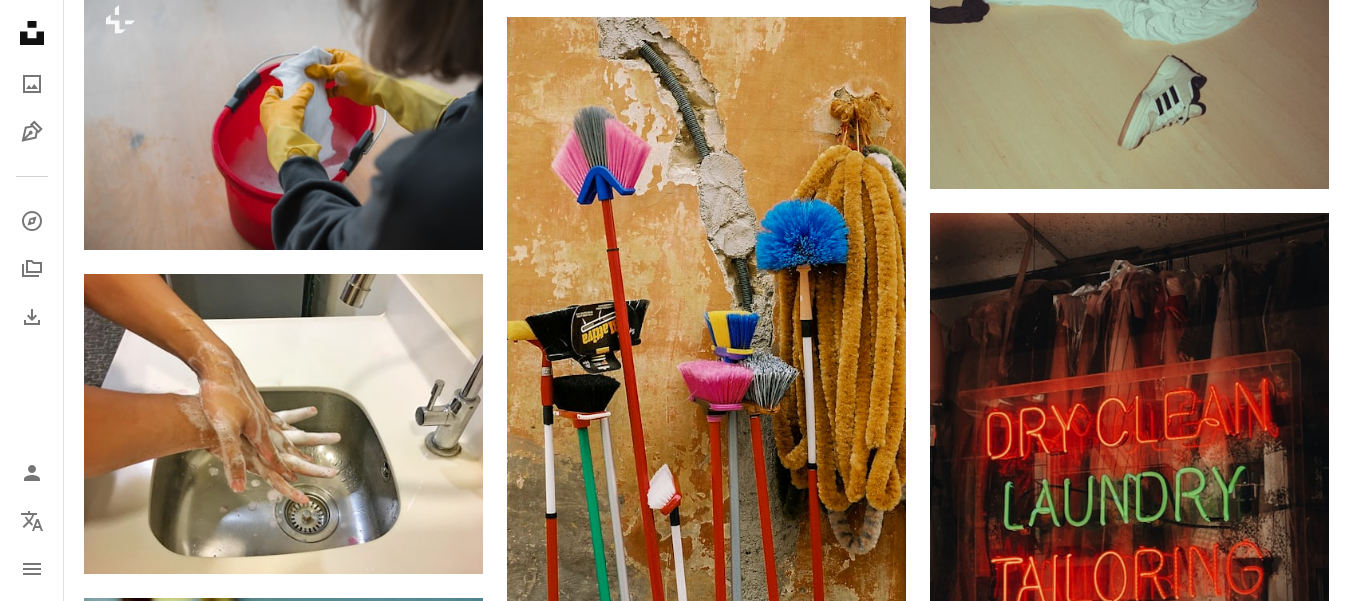 click on "Plus sign for Unsplash+ A heart A plus sign Getty Images Para  Unsplash+ A lock Descargar A heart A plus sign [FIRST] [LAST] Disponible para contratación A checkmark inside of a circle Arrow pointing down A heart A plus sign A heart A plus sign everdrop GmbH Arrow pointing down Plus sign for Unsplash+ A heart A plus sign [FIRST] [LAST] Para  Unsplash+ A lock Descargar Plus sign for Unsplash+ A heart A plus sign [FIRST] [LAST] Para  Unsplash+ A lock Descargar Plus sign for Unsplash+ A heart A plus sign [LAST] [FIRST] Para  Unsplash+ A lock Descargar A heart A plus sign No Revisions Disponible para contratación A checkmark inside of a circle Arrow pointing down Plus sign for Unsplash+ A heart A plus sign Getty Images Para  Unsplash+ A lock Descargar A heart A plus sign [FIRST] [LAST] Arrow pointing down On-brand and on budget images for your next campaign Learn More A heart A plus sign [FIRST] [LAST] A heart A heart" at bounding box center [706, -19974] 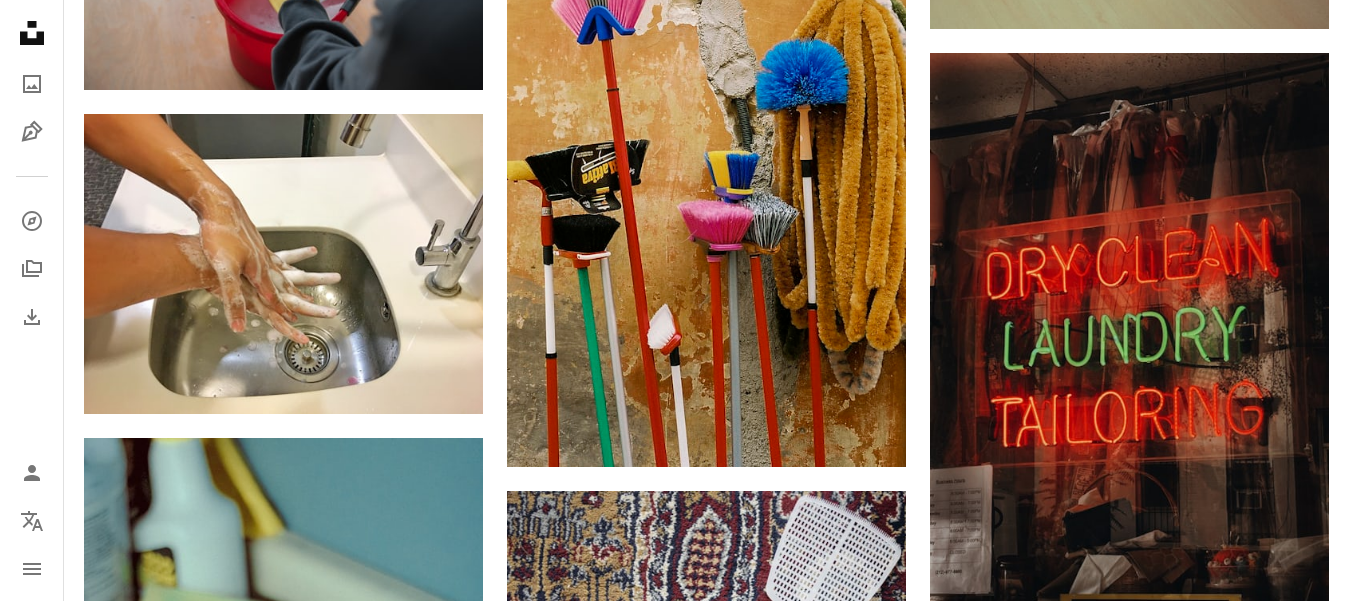 click on "Plus sign for Unsplash+ A heart A plus sign Getty Images Para  Unsplash+ A lock Descargar A heart A plus sign [FIRST] [LAST] Disponible para contratación A checkmark inside of a circle Arrow pointing down A heart A plus sign A heart A plus sign everdrop GmbH Arrow pointing down Plus sign for Unsplash+ A heart A plus sign [FIRST] [LAST] Para  Unsplash+ A lock Descargar Plus sign for Unsplash+ A heart A plus sign [FIRST] [LAST] Para  Unsplash+ A lock Descargar Plus sign for Unsplash+ A heart A plus sign [LAST] [FIRST] Para  Unsplash+ A lock Descargar A heart A plus sign No Revisions Disponible para contratación A checkmark inside of a circle Arrow pointing down Plus sign for Unsplash+ A heart A plus sign Getty Images Para  Unsplash+ A lock Descargar A heart A plus sign [FIRST] [LAST] Arrow pointing down On-brand and on budget images for your next campaign Learn More A heart A plus sign [FIRST] [LAST] A heart A heart" at bounding box center [706, -20134] 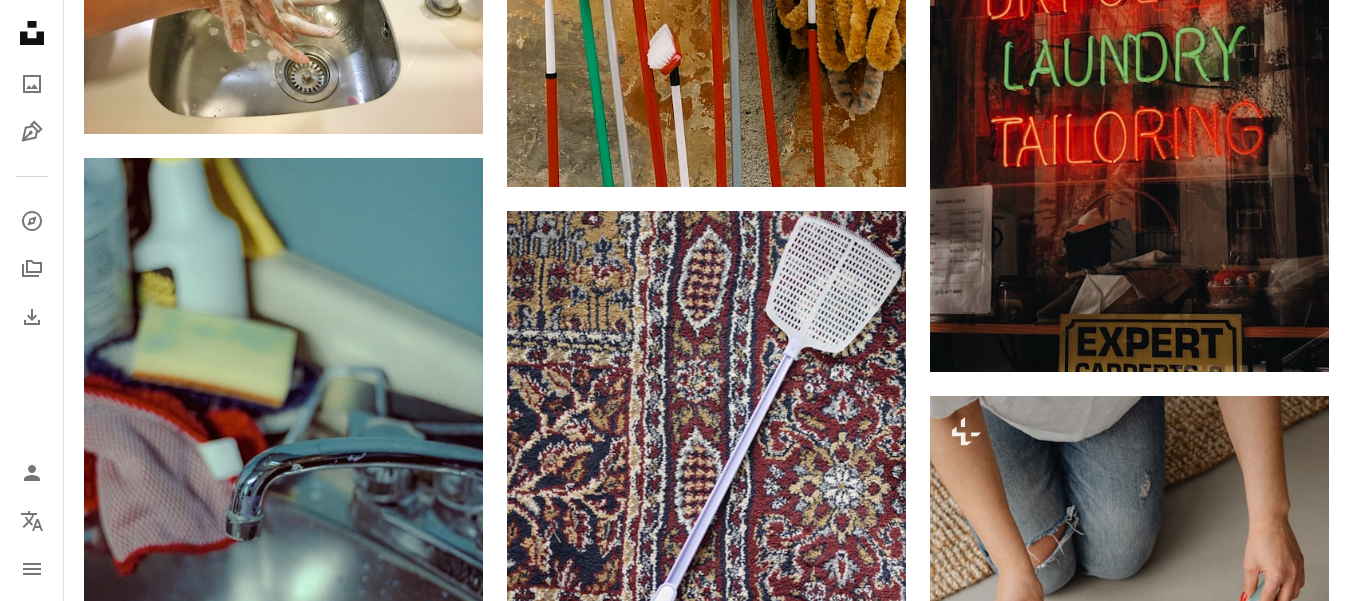 click on "Plus sign for Unsplash+ A heart A plus sign Getty Images Para  Unsplash+ A lock Descargar A heart A plus sign [FIRST] [LAST] Disponible para contratación A checkmark inside of a circle Arrow pointing down A heart A plus sign A heart A plus sign everdrop GmbH Arrow pointing down Plus sign for Unsplash+ A heart A plus sign [FIRST] [LAST] Para  Unsplash+ A lock Descargar Plus sign for Unsplash+ A heart A plus sign [FIRST] [LAST] Para  Unsplash+ A lock Descargar Plus sign for Unsplash+ A heart A plus sign [LAST] [FIRST] Para  Unsplash+ A lock Descargar A heart A plus sign No Revisions Disponible para contratación A checkmark inside of a circle Arrow pointing down Plus sign for Unsplash+ A heart A plus sign Getty Images Para  Unsplash+ A lock Descargar A heart A plus sign [FIRST] [LAST] Arrow pointing down On-brand and on budget images for your next campaign Learn More A heart A plus sign [FIRST] [LAST] A heart A heart" at bounding box center [706, -20414] 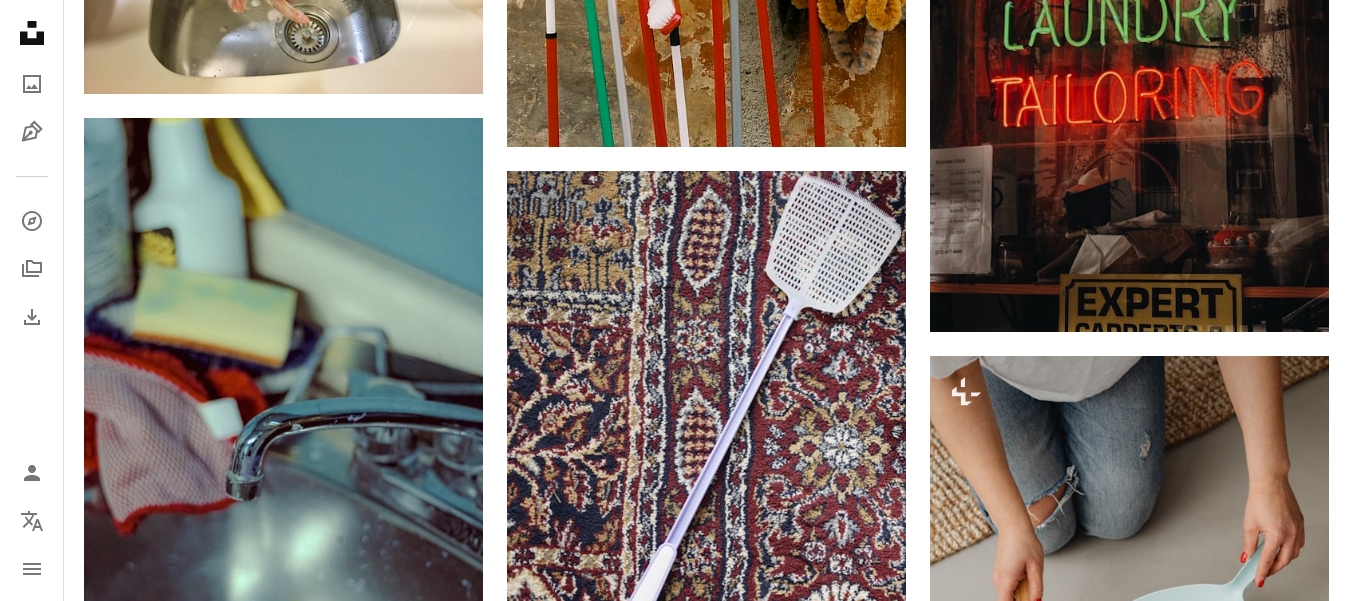 click on "Plus sign for Unsplash+ A heart A plus sign Getty Images Para  Unsplash+ A lock Descargar A heart A plus sign [FIRST] [LAST] Disponible para contratación A checkmark inside of a circle Arrow pointing down A heart A plus sign A heart A plus sign everdrop GmbH Arrow pointing down Plus sign for Unsplash+ A heart A plus sign [FIRST] [LAST] Para  Unsplash+ A lock Descargar Plus sign for Unsplash+ A heart A plus sign [FIRST] [LAST] Para  Unsplash+ A lock Descargar Plus sign for Unsplash+ A heart A plus sign [LAST] [FIRST] Para  Unsplash+ A lock Descargar A heart A plus sign No Revisions Disponible para contratación A checkmark inside of a circle Arrow pointing down Plus sign for Unsplash+ A heart A plus sign Getty Images Para  Unsplash+ A lock Descargar A heart A plus sign [FIRST] [LAST] Arrow pointing down On-brand and on budget images for your next campaign Learn More A heart A plus sign [FIRST] [LAST] A heart A heart" at bounding box center [706, -20454] 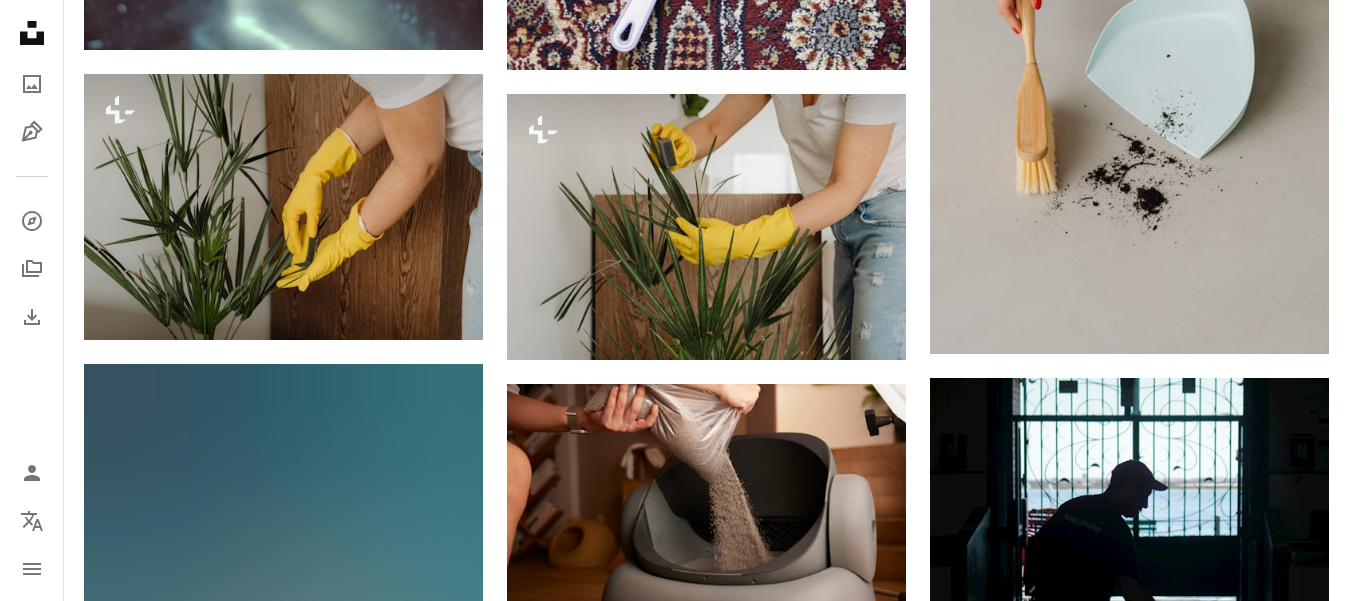 click on "Plus sign for Unsplash+ A heart A plus sign Getty Images Para  Unsplash+ A lock Descargar A heart A plus sign [FIRST] [LAST] Disponible para contratación A checkmark inside of a circle Arrow pointing down A heart A plus sign A heart A plus sign everdrop GmbH Arrow pointing down Plus sign for Unsplash+ A heart A plus sign [FIRST] [LAST] Para  Unsplash+ A lock Descargar Plus sign for Unsplash+ A heart A plus sign [FIRST] [LAST] Para  Unsplash+ A lock Descargar Plus sign for Unsplash+ A heart A plus sign [LAST] [FIRST] Para  Unsplash+ A lock Descargar A heart A plus sign No Revisions Disponible para contratación A checkmark inside of a circle Arrow pointing down Plus sign for Unsplash+ A heart A plus sign Getty Images Para  Unsplash+ A lock Descargar A heart A plus sign [FIRST] [LAST] Arrow pointing down On-brand and on budget images for your next campaign Learn More A heart A plus sign [FIRST] [LAST] A heart A heart" at bounding box center [706, -19710] 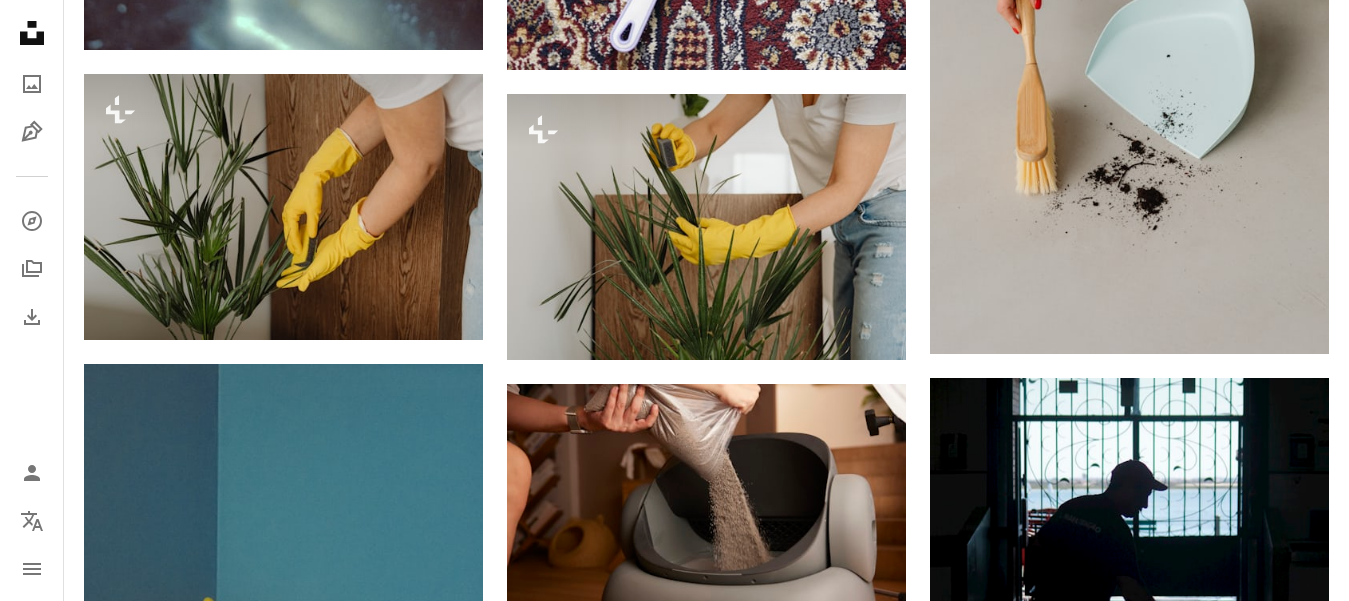 click on "Plus sign for Unsplash+ A heart A plus sign Getty Images Para  Unsplash+ A lock Descargar A heart A plus sign [FIRST] [LAST] Disponible para contratación A checkmark inside of a circle Arrow pointing down A heart A plus sign A heart A plus sign everdrop GmbH Arrow pointing down Plus sign for Unsplash+ A heart A plus sign [FIRST] [LAST] Para  Unsplash+ A lock Descargar Plus sign for Unsplash+ A heart A plus sign [FIRST] [LAST] Para  Unsplash+ A lock Descargar Plus sign for Unsplash+ A heart A plus sign [LAST] [FIRST] Para  Unsplash+ A lock Descargar A heart A plus sign No Revisions Disponible para contratación A checkmark inside of a circle Arrow pointing down Plus sign for Unsplash+ A heart A plus sign Getty Images Para  Unsplash+ A lock Descargar A heart A plus sign [FIRST] [LAST] Arrow pointing down On-brand and on budget images for your next campaign Learn More A heart A plus sign [FIRST] [LAST] A heart A heart" at bounding box center (706, -19709) 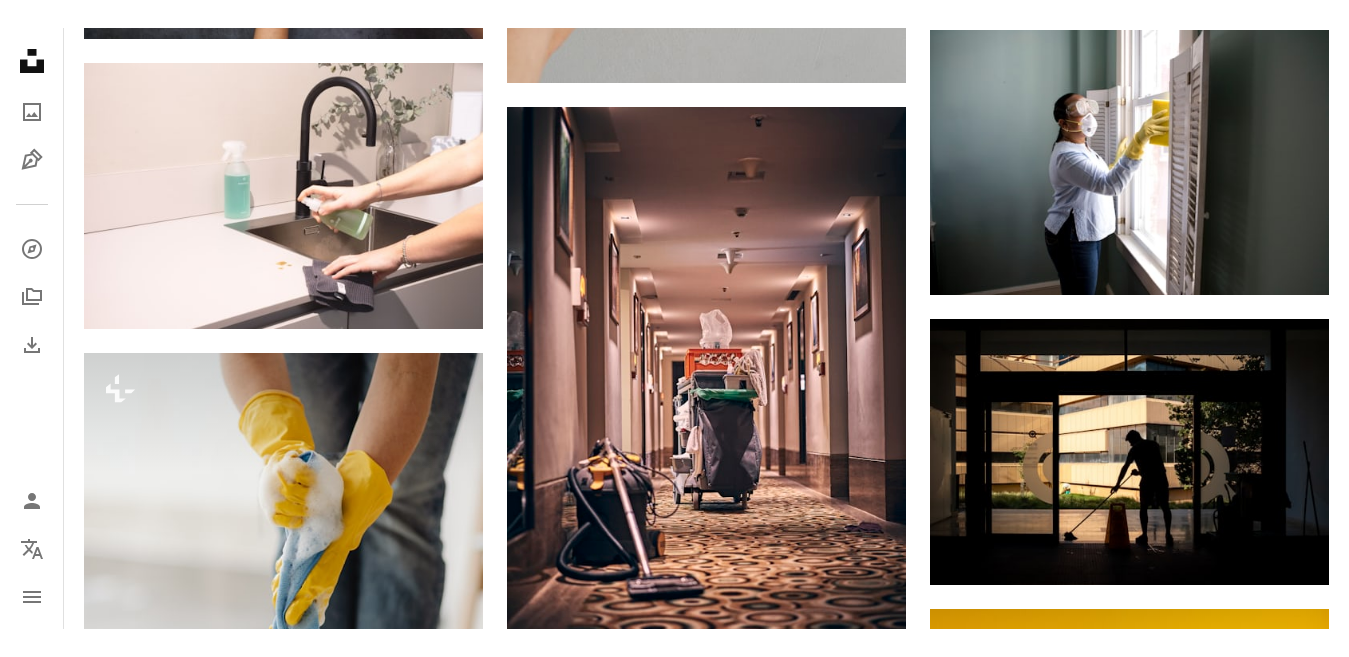 scroll, scrollTop: 0, scrollLeft: 0, axis: both 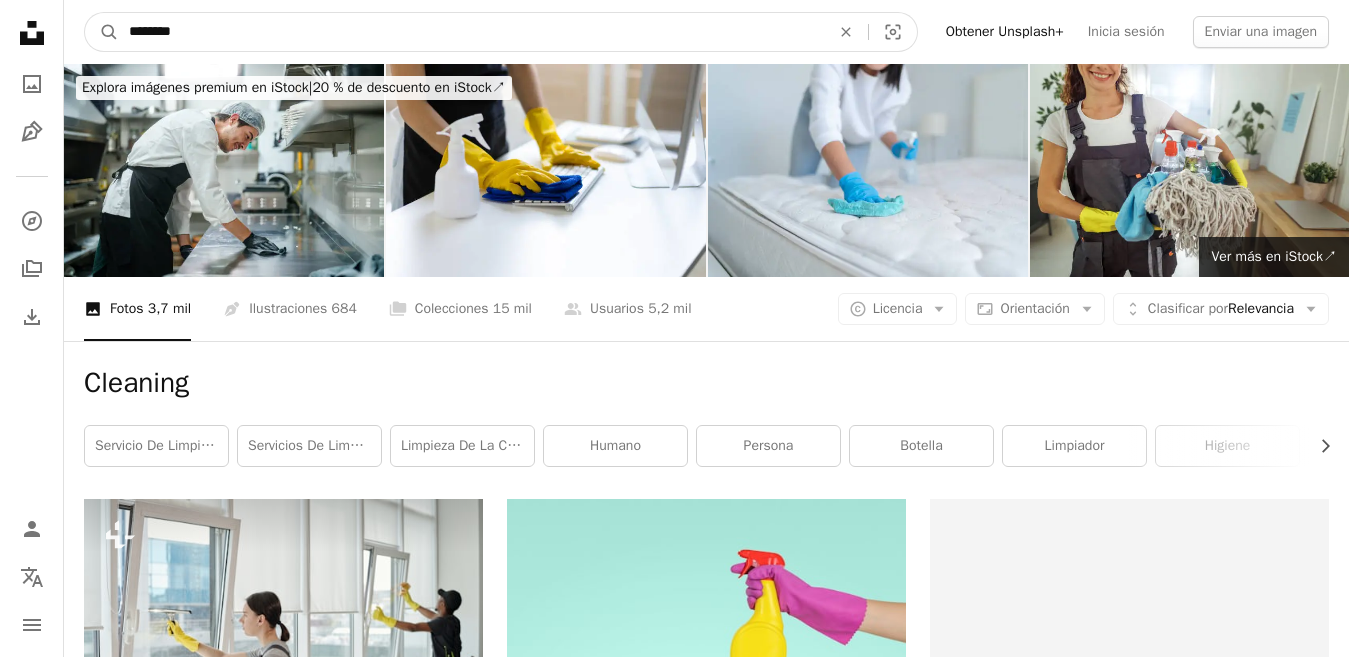 drag, startPoint x: 220, startPoint y: 29, endPoint x: 10, endPoint y: 15, distance: 210.46616 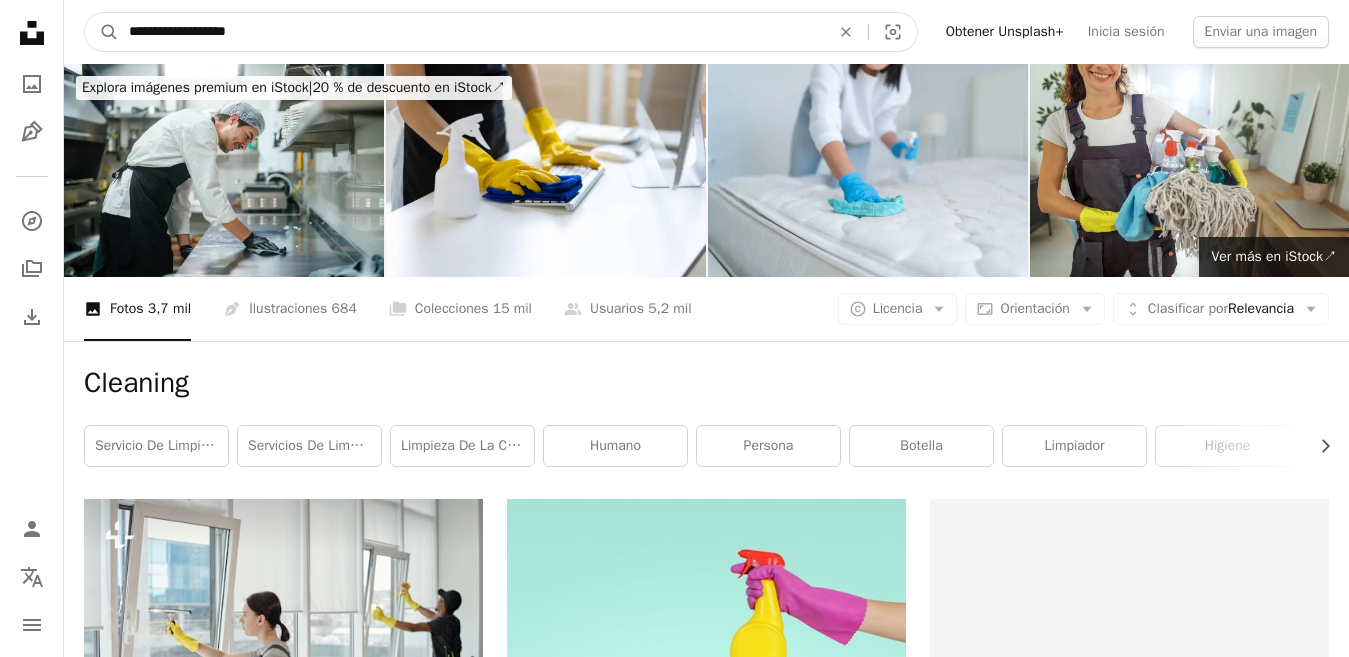 type on "**********" 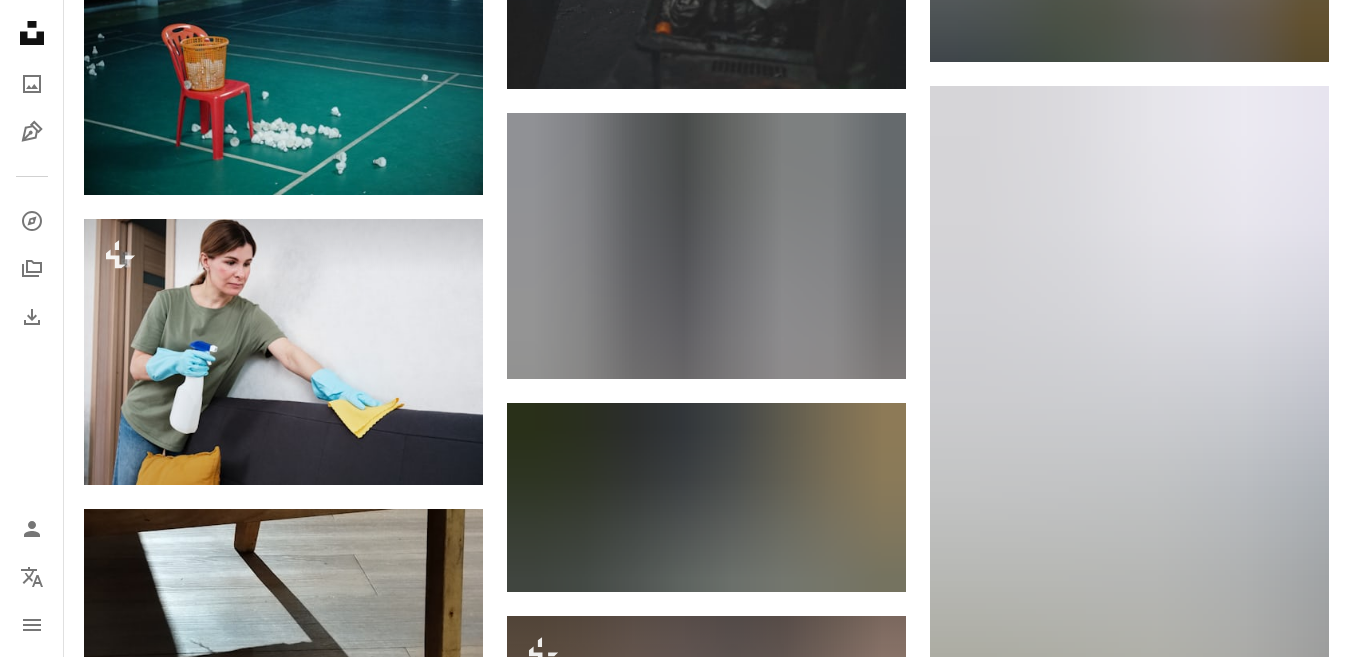 scroll, scrollTop: 1780, scrollLeft: 0, axis: vertical 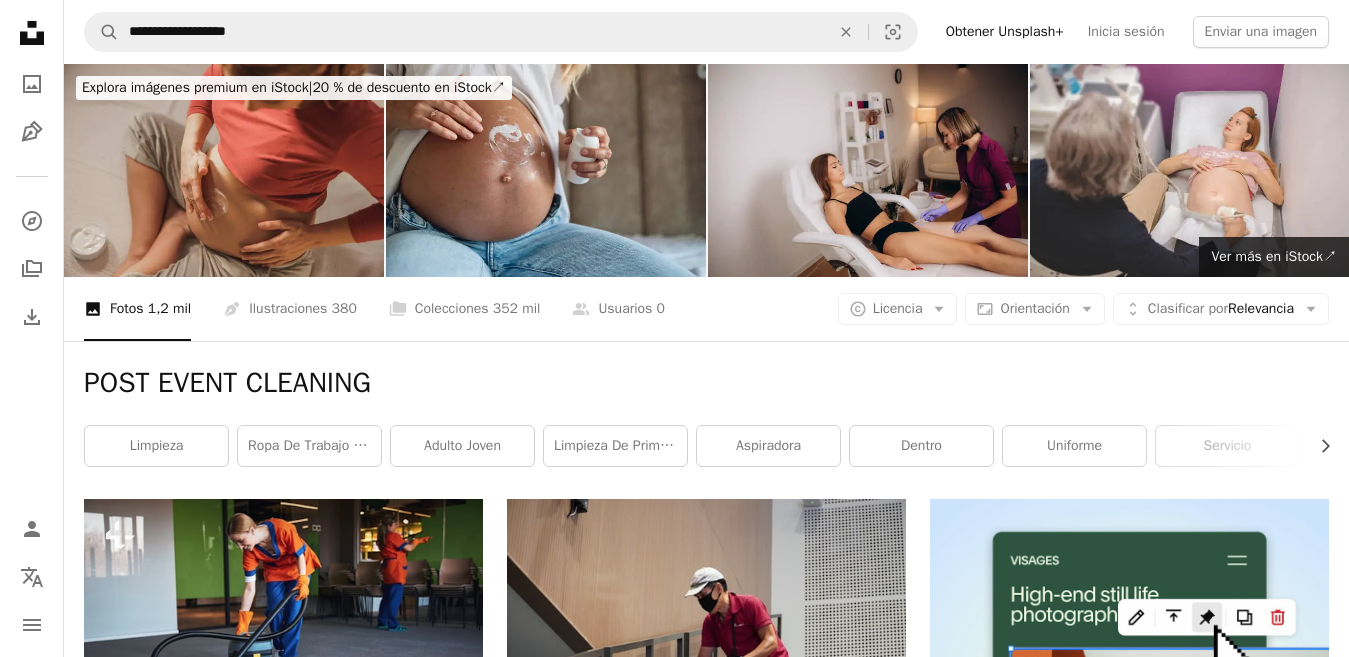 click on "Unsplash logo Página de inicio de Unsplash" 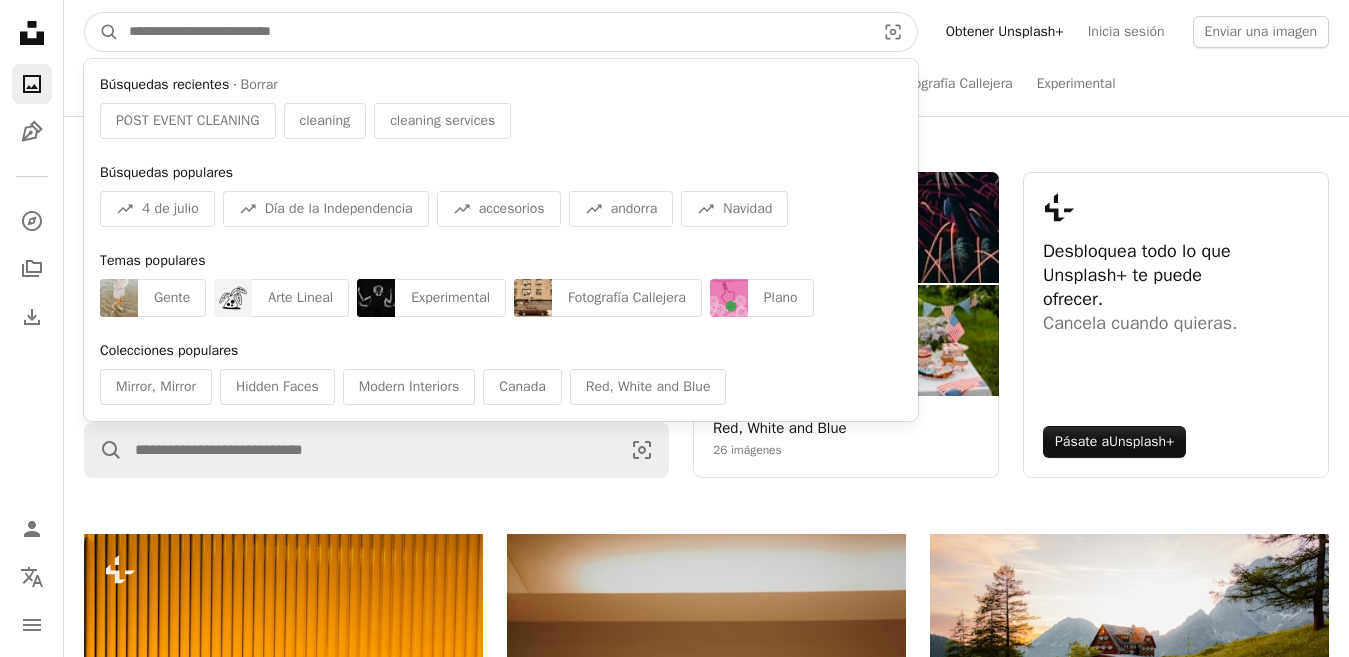 click at bounding box center (494, 32) 